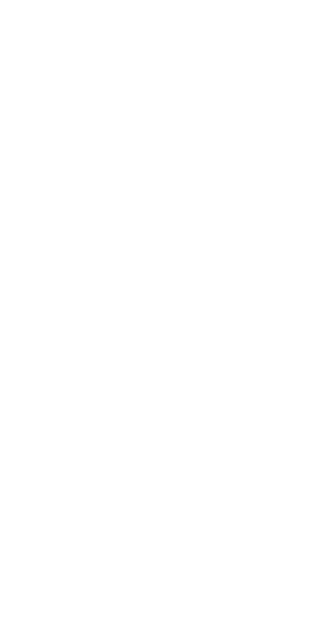 scroll, scrollTop: 0, scrollLeft: 0, axis: both 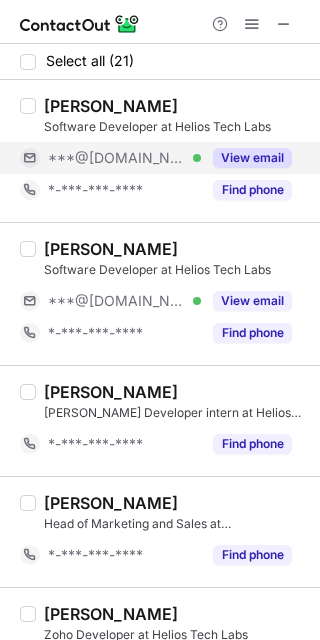 click on "View email" at bounding box center [252, 158] 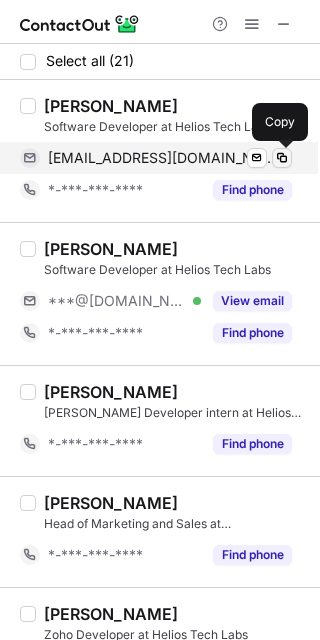 click at bounding box center [282, 158] 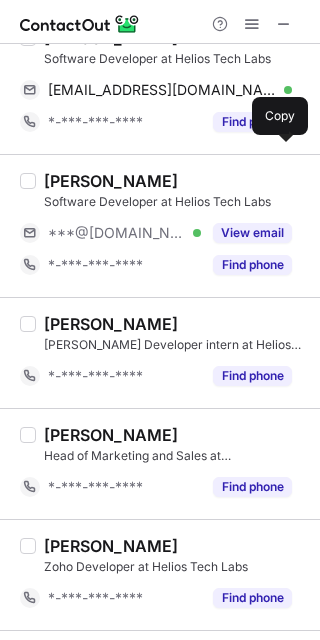 scroll, scrollTop: 100, scrollLeft: 0, axis: vertical 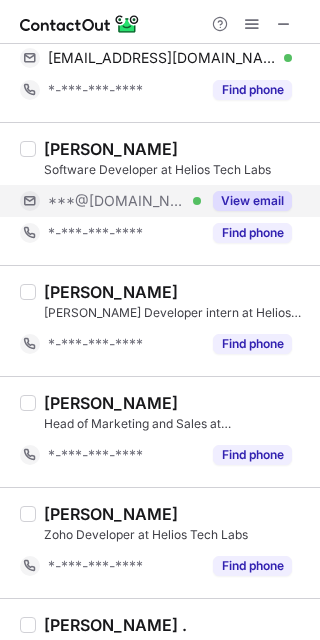 click on "View email" at bounding box center [252, 201] 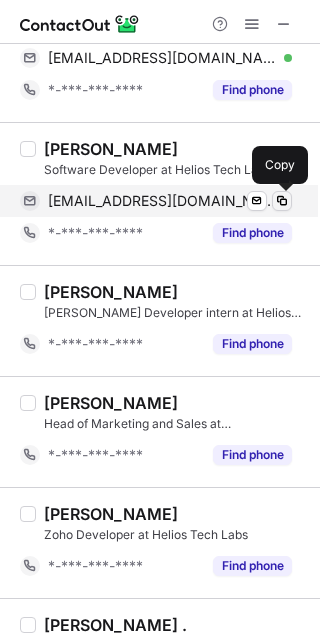 click at bounding box center [282, 201] 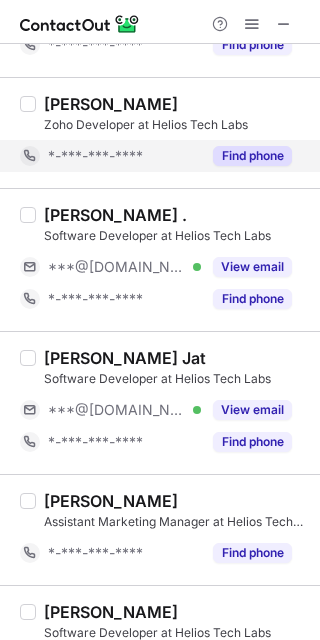 scroll, scrollTop: 600, scrollLeft: 0, axis: vertical 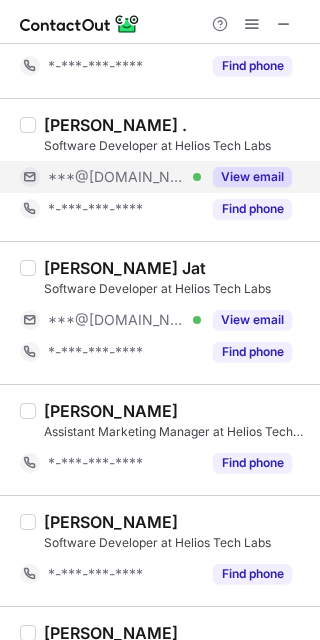 click on "View email" at bounding box center [246, 177] 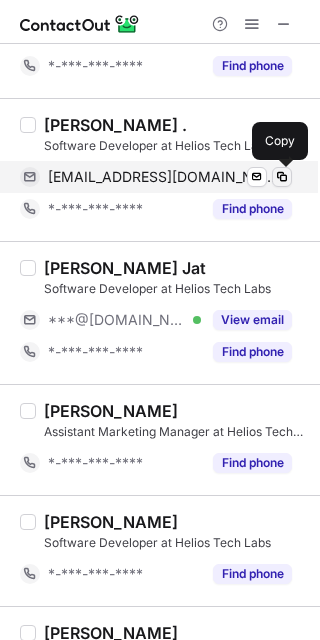 click at bounding box center [282, 177] 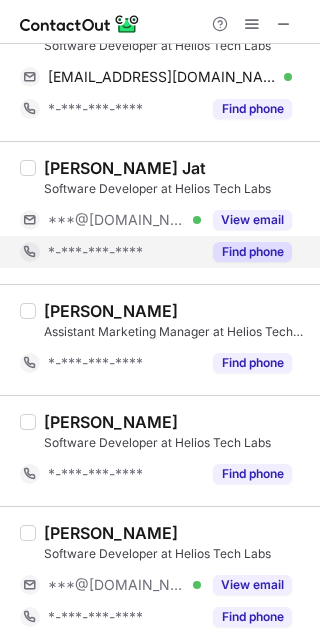 scroll, scrollTop: 800, scrollLeft: 0, axis: vertical 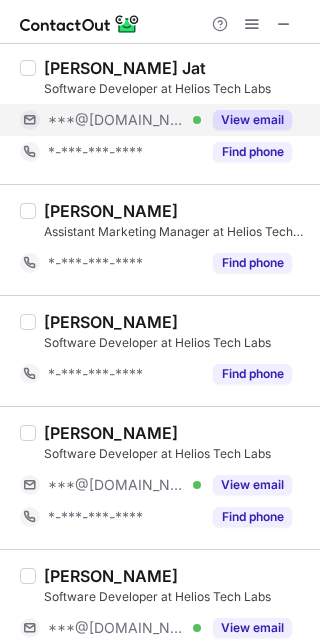 click on "View email" at bounding box center [252, 120] 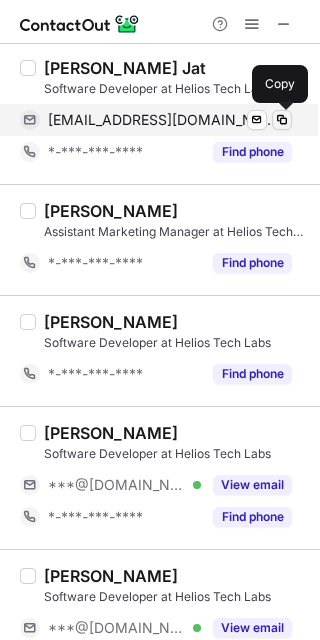 click at bounding box center (282, 120) 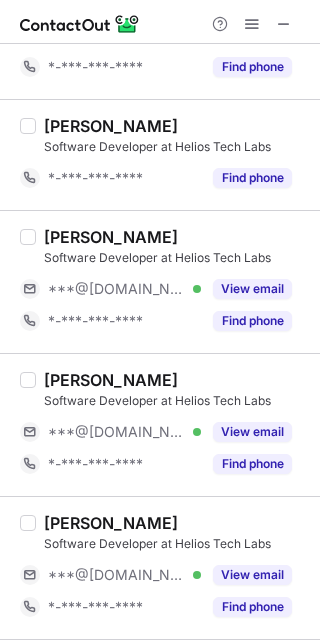 scroll, scrollTop: 1000, scrollLeft: 0, axis: vertical 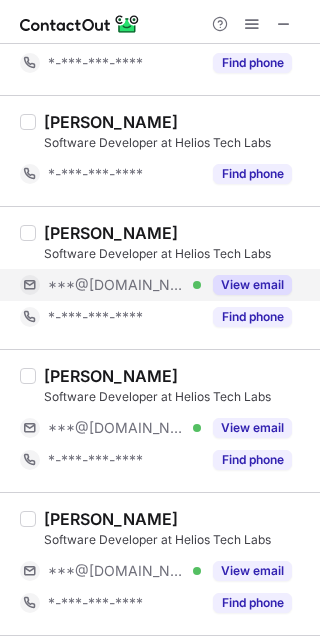 click on "View email" at bounding box center (246, 285) 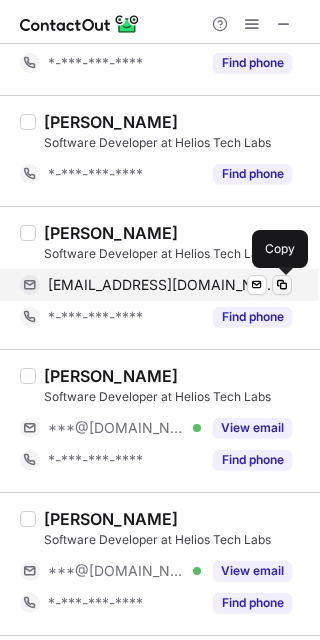 click at bounding box center [282, 285] 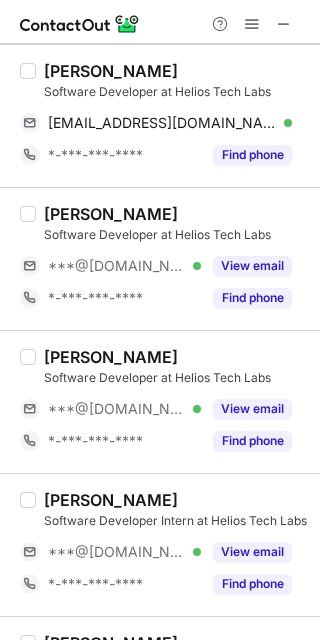 scroll, scrollTop: 1300, scrollLeft: 0, axis: vertical 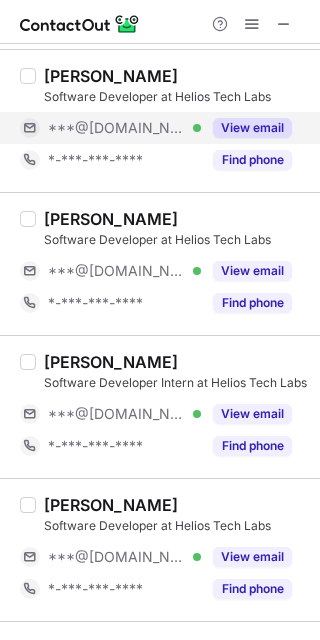 click on "View email" at bounding box center (252, 128) 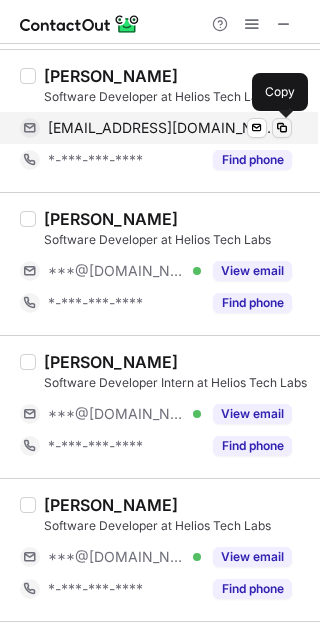 click at bounding box center [282, 128] 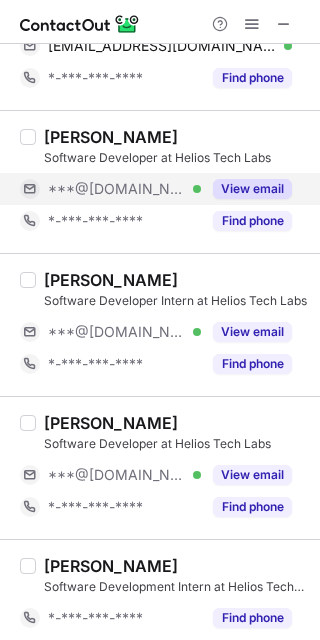 scroll, scrollTop: 1400, scrollLeft: 0, axis: vertical 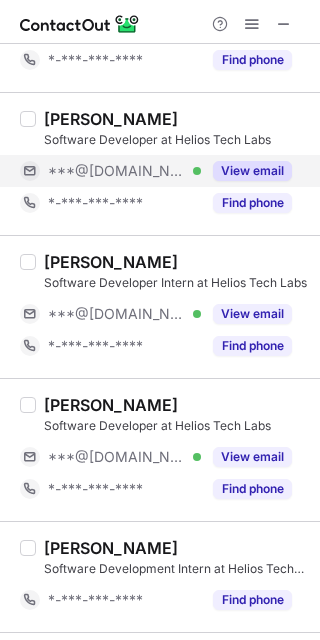 click on "View email" at bounding box center (252, 171) 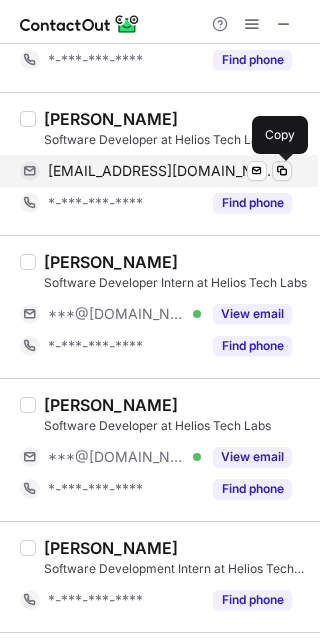 click at bounding box center [282, 171] 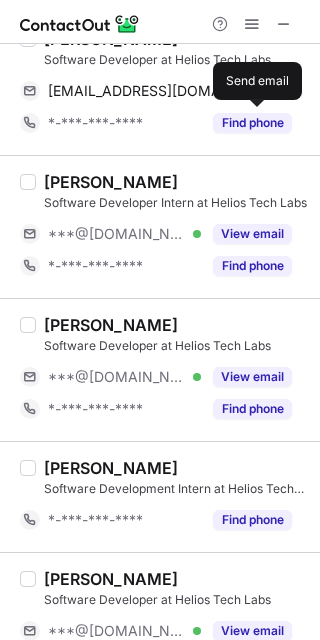 scroll, scrollTop: 1500, scrollLeft: 0, axis: vertical 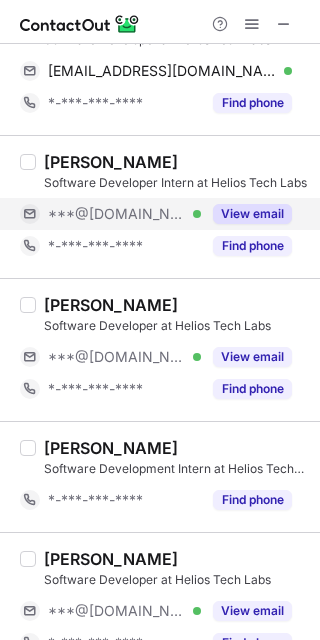 click on "View email" at bounding box center [252, 214] 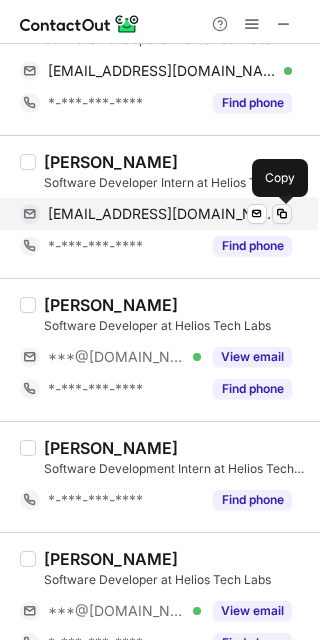 click at bounding box center [282, 214] 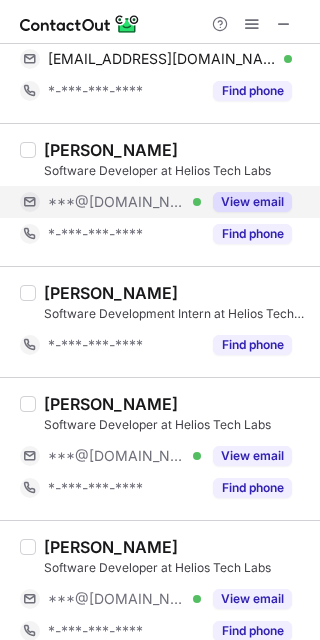 scroll, scrollTop: 1700, scrollLeft: 0, axis: vertical 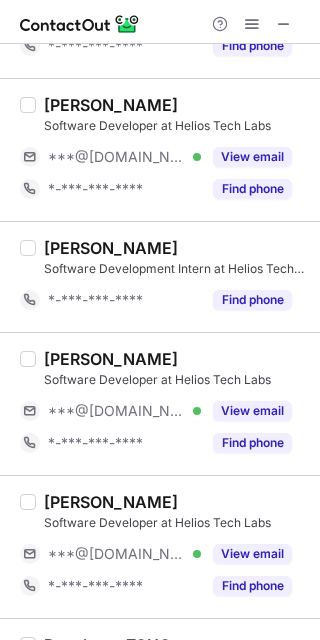 click on "Saurabh Singh Software Developer at Helios Tech Labs ***@gmail.com Verified View email *-***-***-**** Find phone" at bounding box center [172, 150] 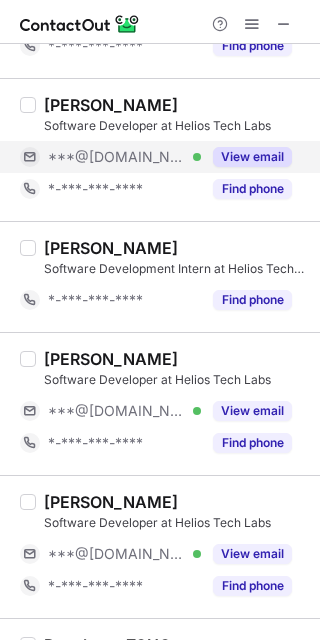 click on "View email" at bounding box center [252, 157] 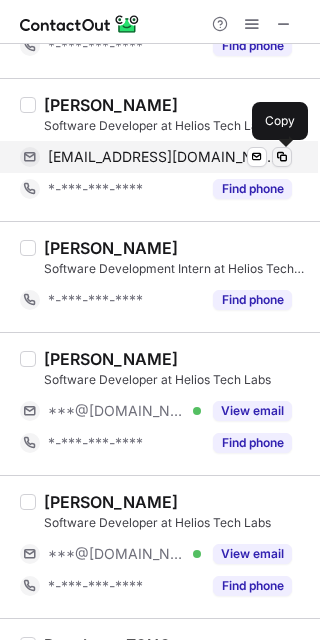 click at bounding box center [282, 157] 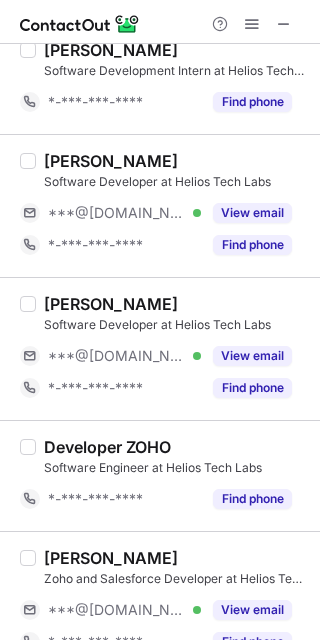 scroll, scrollTop: 1900, scrollLeft: 0, axis: vertical 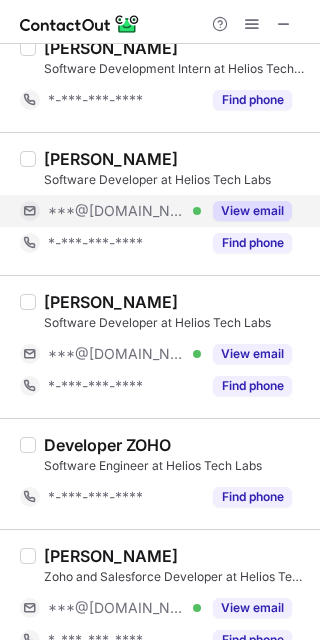 click on "View email" at bounding box center [252, 211] 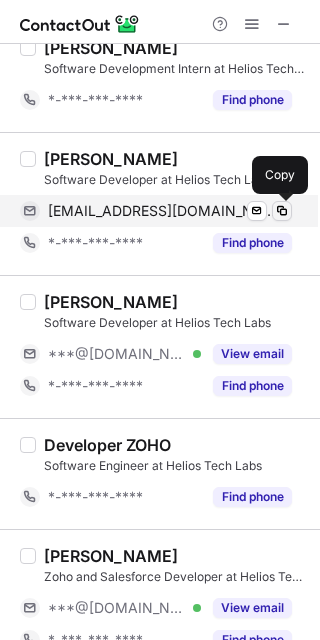 click at bounding box center [282, 211] 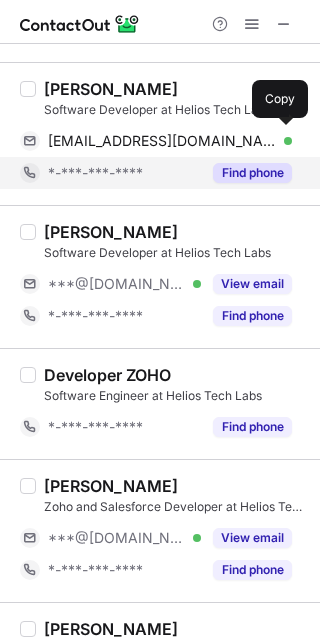scroll, scrollTop: 2100, scrollLeft: 0, axis: vertical 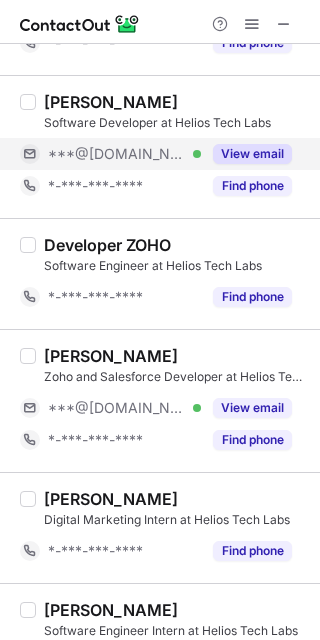 click on "View email" at bounding box center (246, 154) 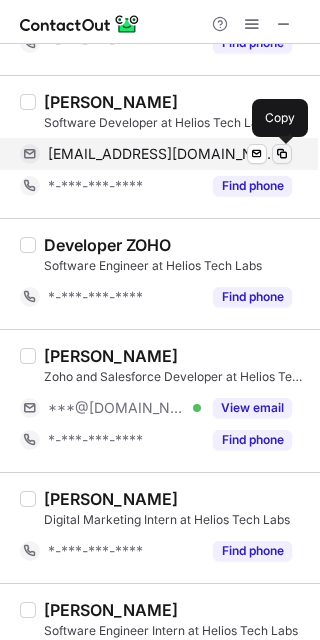 click at bounding box center [282, 154] 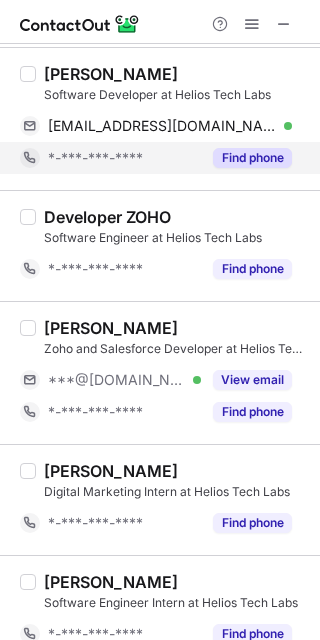 scroll, scrollTop: 2154, scrollLeft: 0, axis: vertical 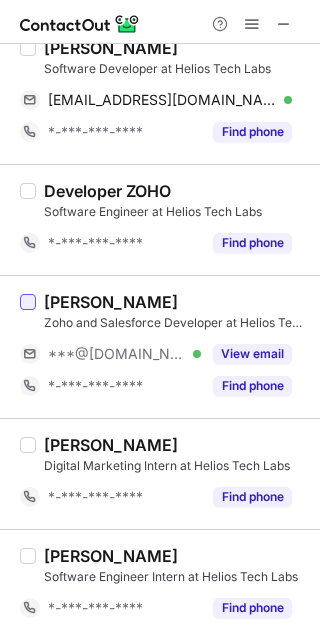 click at bounding box center [28, 302] 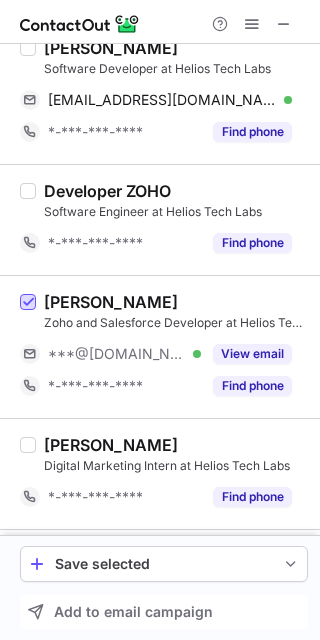 scroll, scrollTop: 2254, scrollLeft: 0, axis: vertical 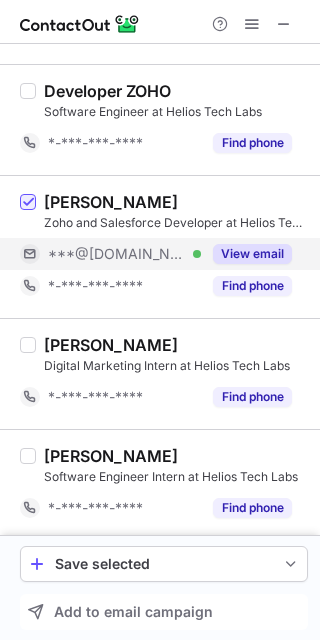 click on "View email" at bounding box center (252, 254) 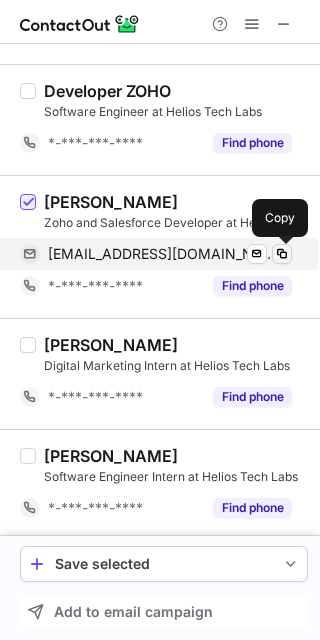 click at bounding box center [282, 254] 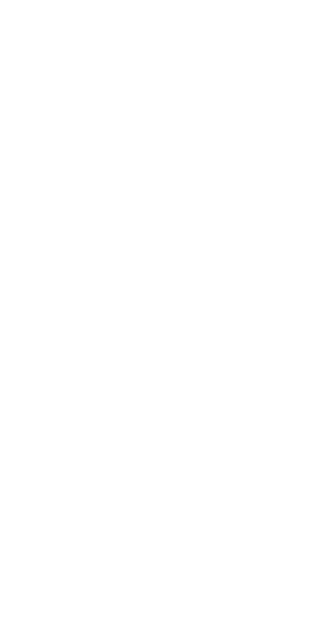 scroll, scrollTop: 0, scrollLeft: 0, axis: both 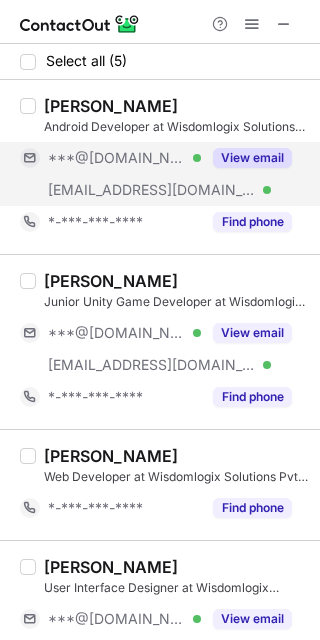 click on "View email" at bounding box center [246, 158] 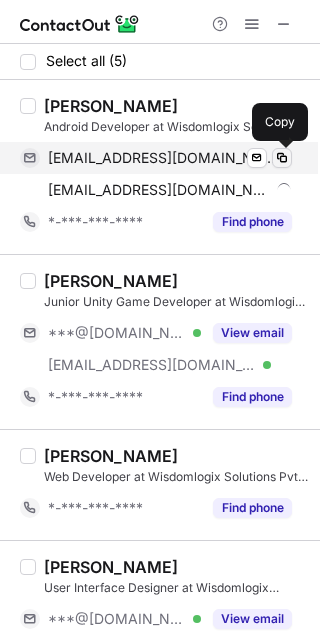 click at bounding box center [282, 158] 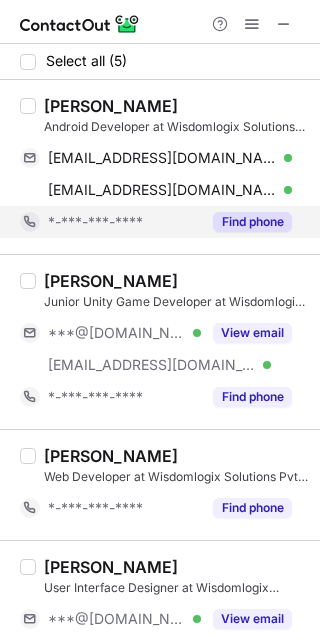 scroll, scrollTop: 100, scrollLeft: 0, axis: vertical 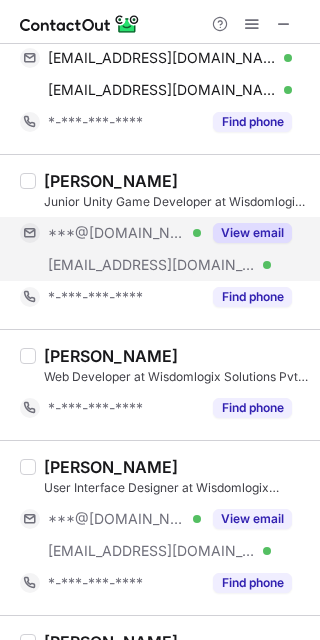 click on "View email" at bounding box center [252, 233] 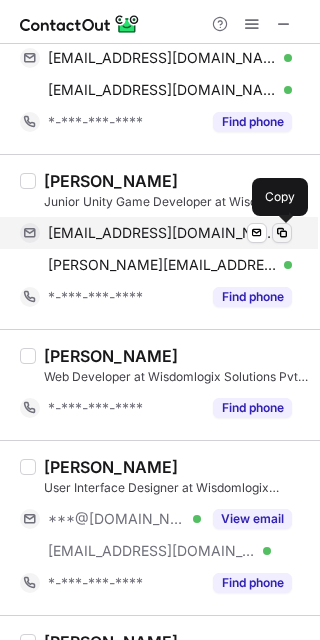 click at bounding box center (282, 233) 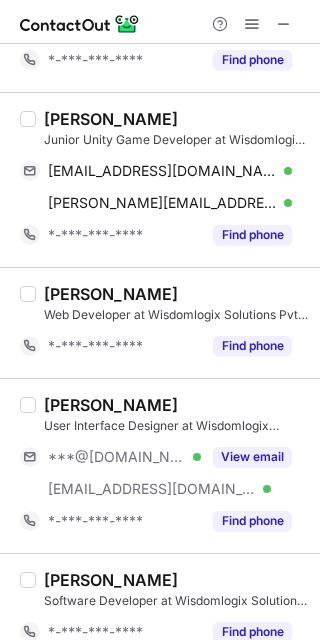 scroll, scrollTop: 186, scrollLeft: 0, axis: vertical 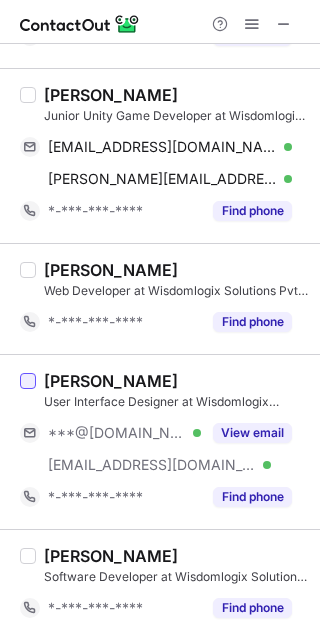 click at bounding box center (28, 381) 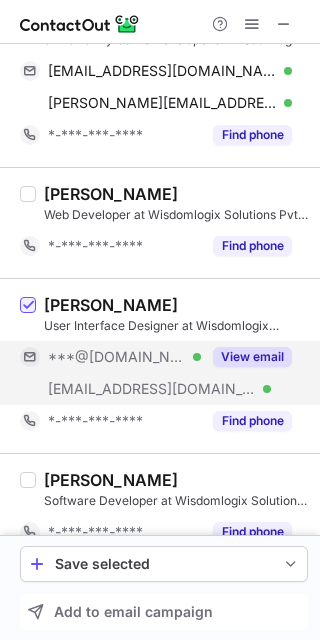 scroll, scrollTop: 286, scrollLeft: 0, axis: vertical 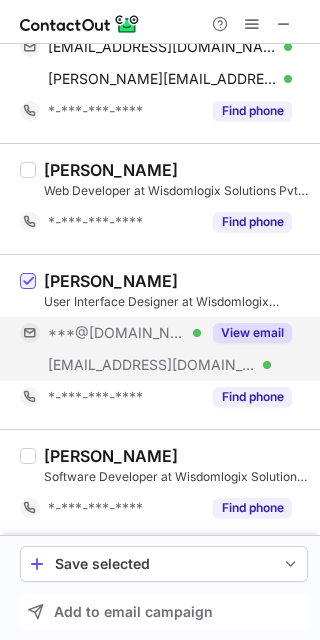 click on "View email" at bounding box center [252, 333] 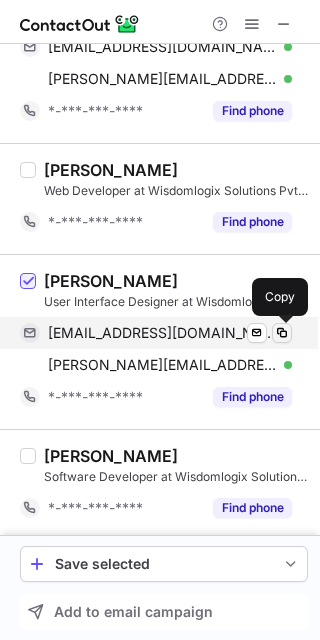 click at bounding box center [282, 333] 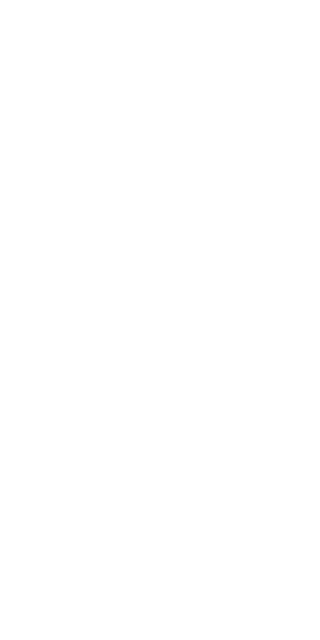 scroll, scrollTop: 0, scrollLeft: 0, axis: both 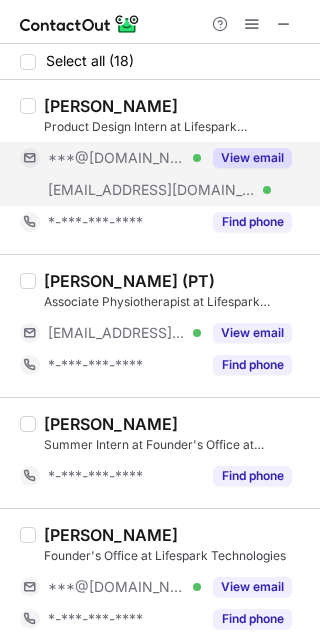 click on "View email" at bounding box center [252, 158] 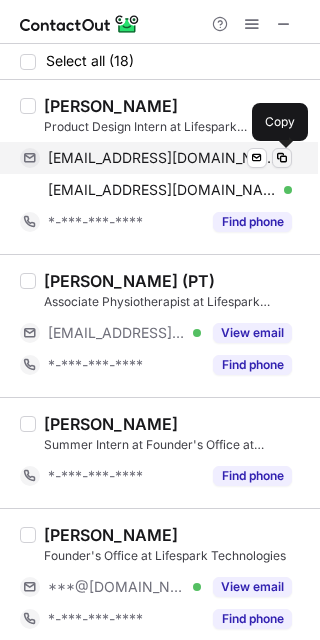 click at bounding box center (282, 158) 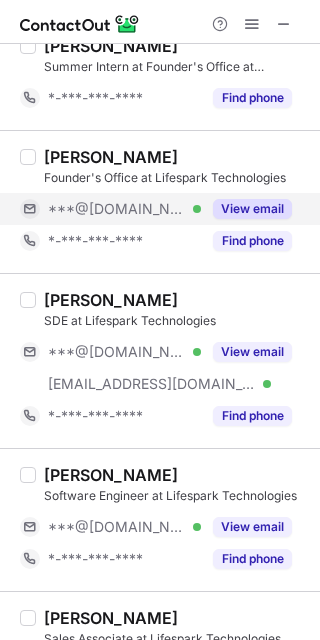 scroll, scrollTop: 400, scrollLeft: 0, axis: vertical 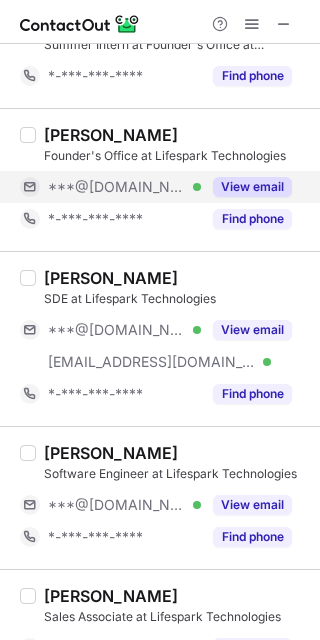 click on "View email" at bounding box center [246, 187] 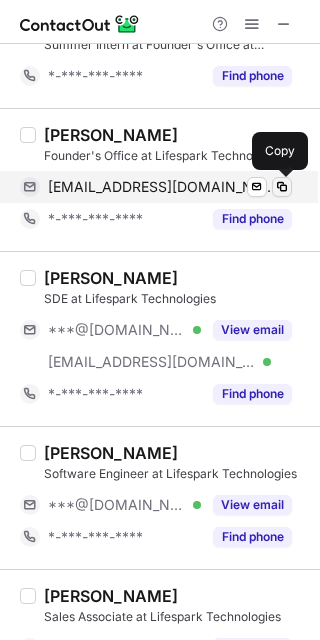 click at bounding box center [282, 187] 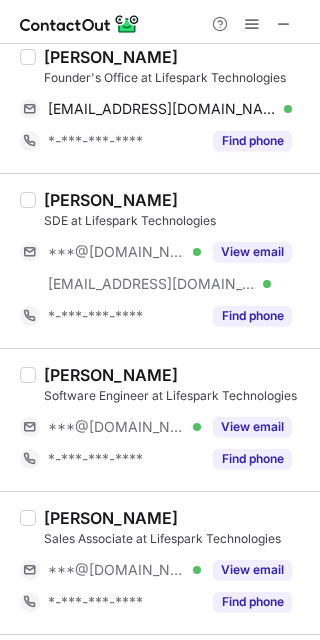 scroll, scrollTop: 500, scrollLeft: 0, axis: vertical 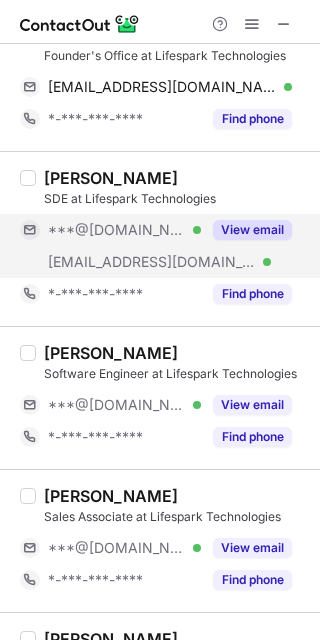 click on "View email" at bounding box center (252, 230) 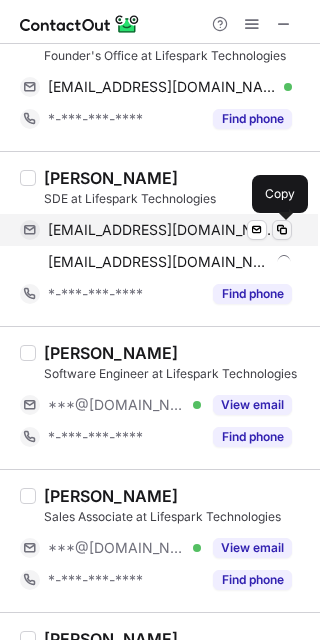 click at bounding box center (282, 230) 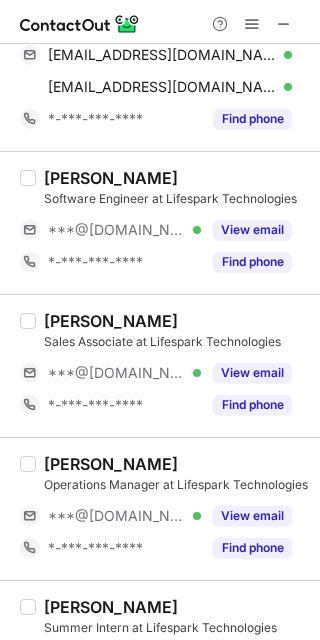 scroll, scrollTop: 700, scrollLeft: 0, axis: vertical 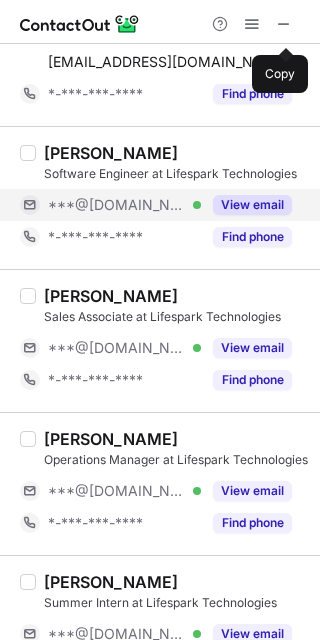 click on "View email" at bounding box center (252, 205) 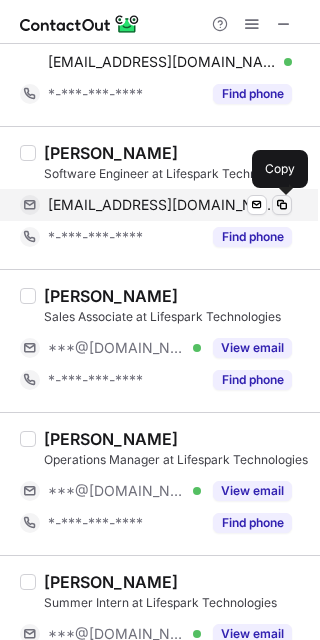 click at bounding box center (282, 205) 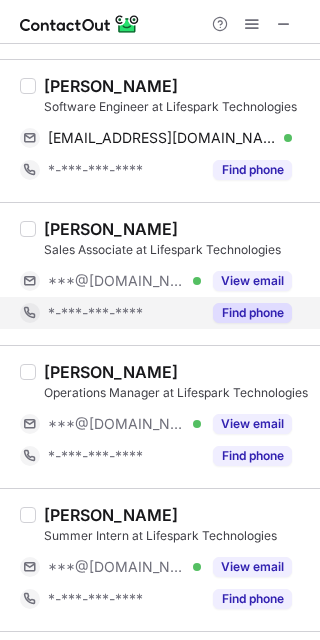 scroll, scrollTop: 900, scrollLeft: 0, axis: vertical 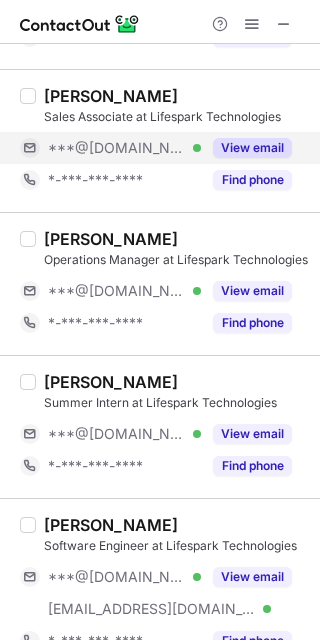 click on "View email" at bounding box center (252, 148) 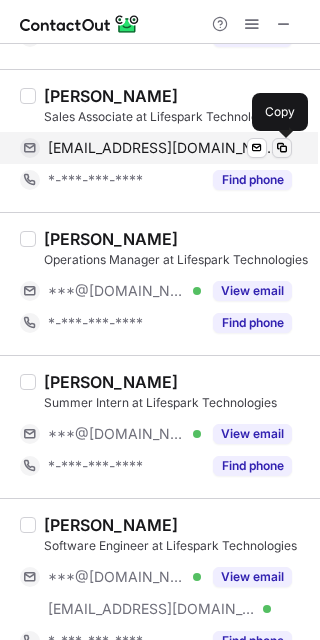 click at bounding box center [282, 148] 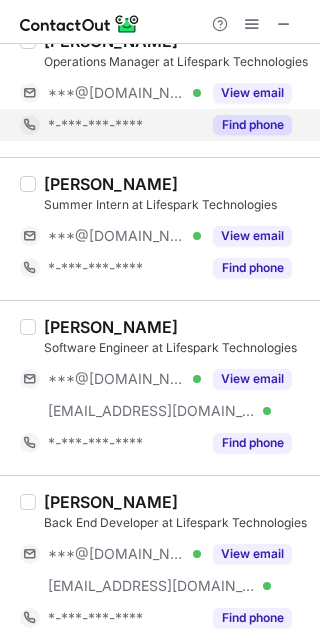 scroll, scrollTop: 1100, scrollLeft: 0, axis: vertical 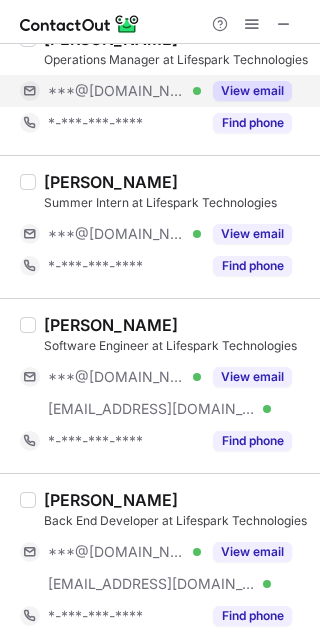 click on "View email" at bounding box center [252, 91] 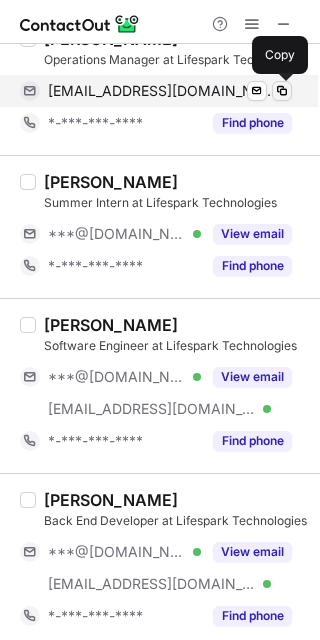 click at bounding box center [282, 91] 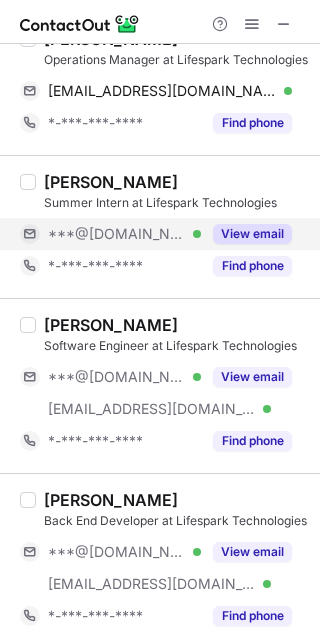 click on "View email" at bounding box center (252, 234) 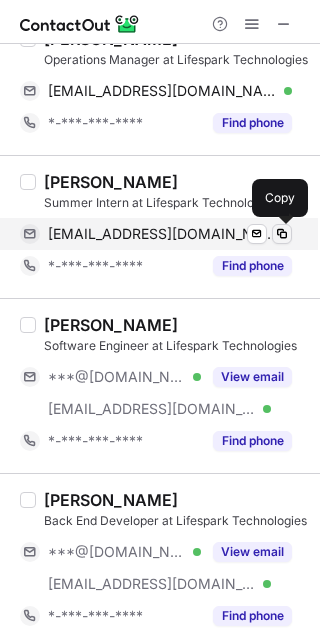 click at bounding box center (282, 234) 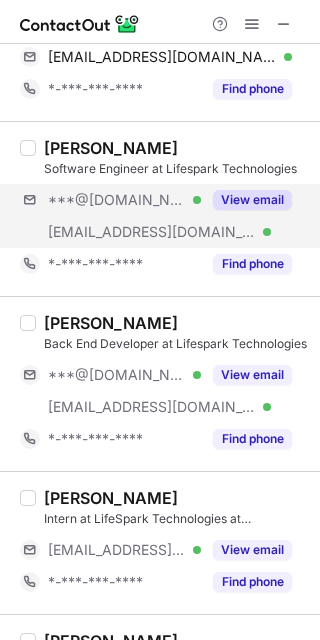 scroll, scrollTop: 1300, scrollLeft: 0, axis: vertical 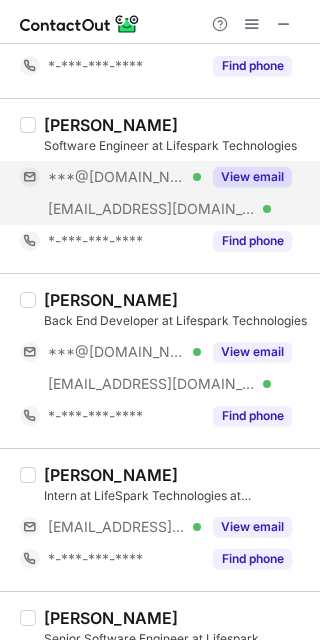 click on "Aadit Zaveri Software Engineer at Lifespark Technologies ***@gmail.com Verified ***@lifesparktech.com Verified View email *-***-***-**** Find phone" at bounding box center [172, 186] 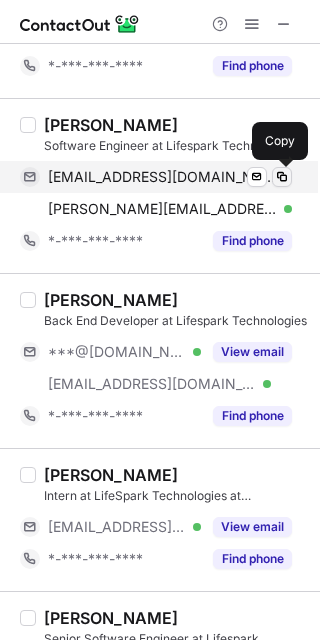 click at bounding box center (282, 177) 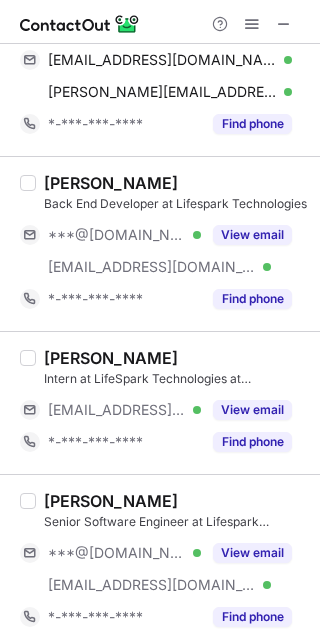 scroll, scrollTop: 1500, scrollLeft: 0, axis: vertical 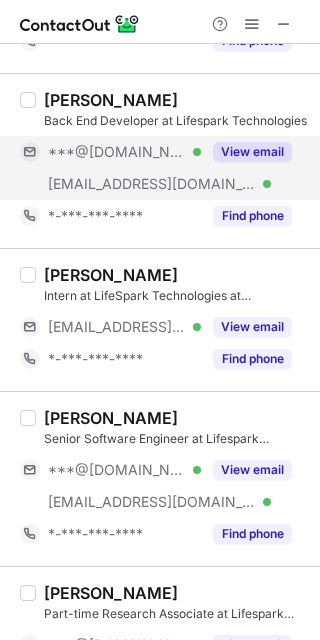 click on "View email" at bounding box center (252, 152) 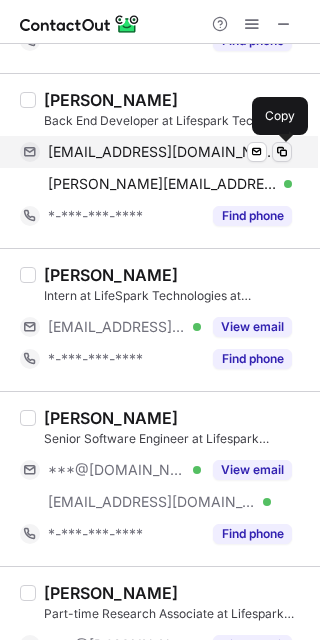 click at bounding box center (282, 152) 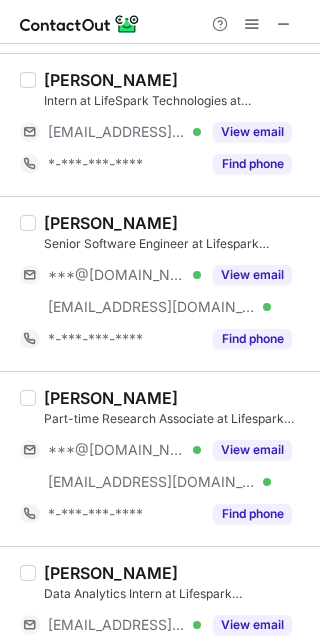 scroll, scrollTop: 1700, scrollLeft: 0, axis: vertical 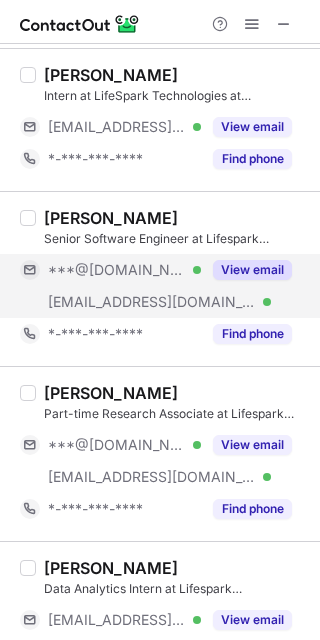 click on "View email" at bounding box center (252, 270) 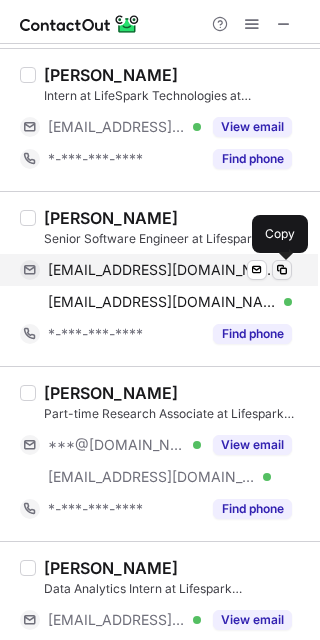 click at bounding box center [282, 270] 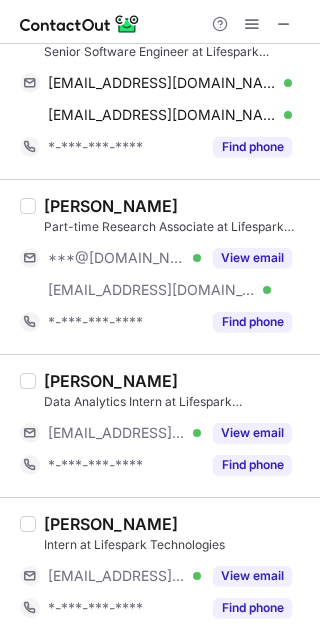 scroll, scrollTop: 1900, scrollLeft: 0, axis: vertical 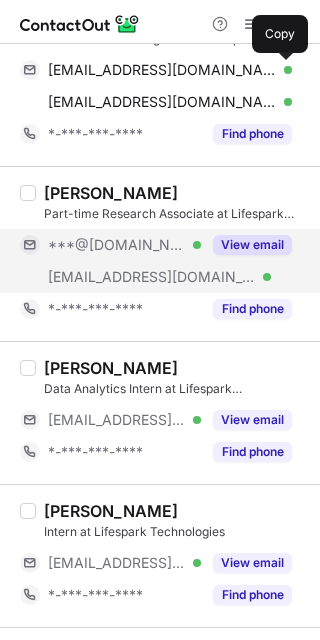 click on "View email" at bounding box center [252, 245] 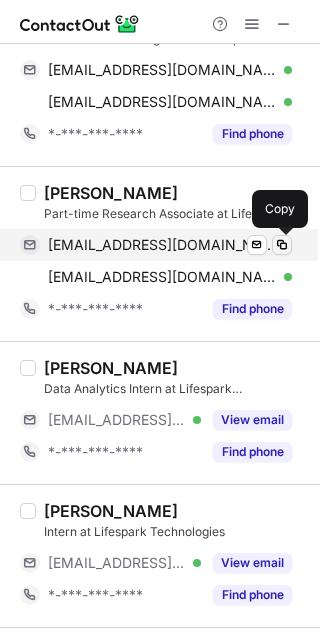 click at bounding box center [282, 245] 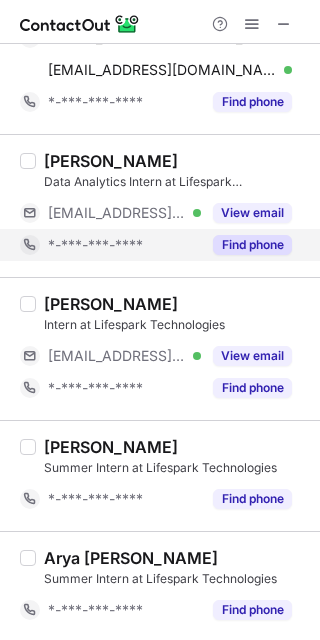 scroll, scrollTop: 2109, scrollLeft: 0, axis: vertical 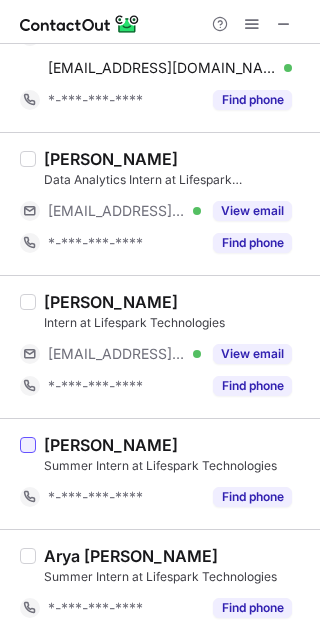 click at bounding box center (28, 445) 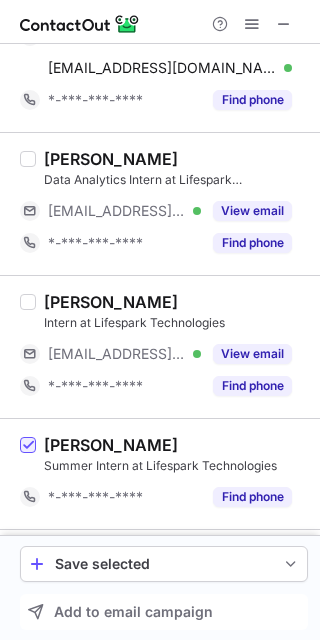 scroll, scrollTop: 2209, scrollLeft: 0, axis: vertical 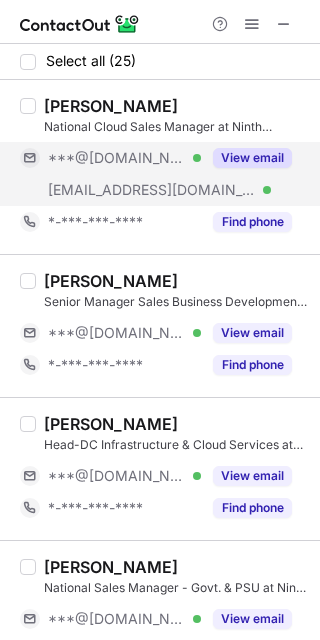 click on "View email" at bounding box center (252, 158) 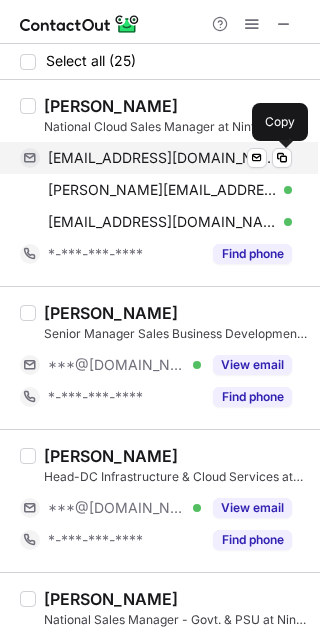 click at bounding box center (282, 158) 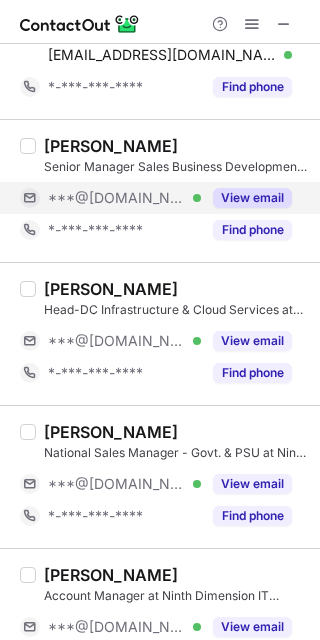 scroll, scrollTop: 200, scrollLeft: 0, axis: vertical 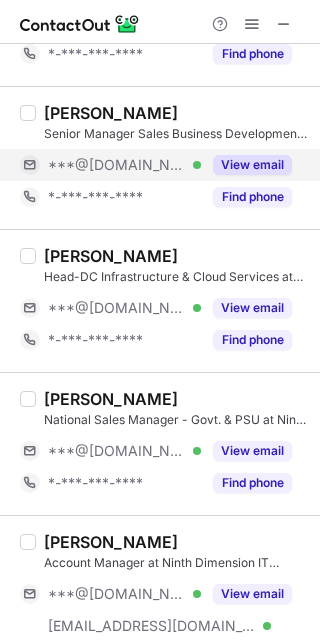 click on "View email" at bounding box center (252, 165) 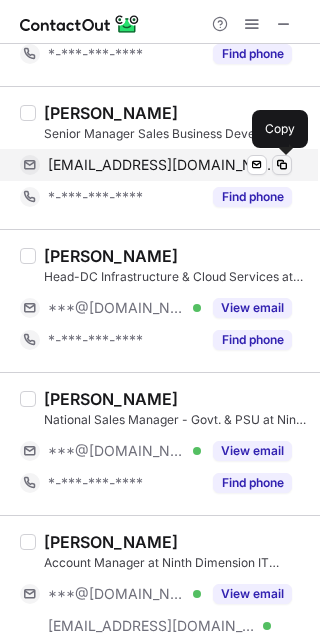 click at bounding box center (282, 165) 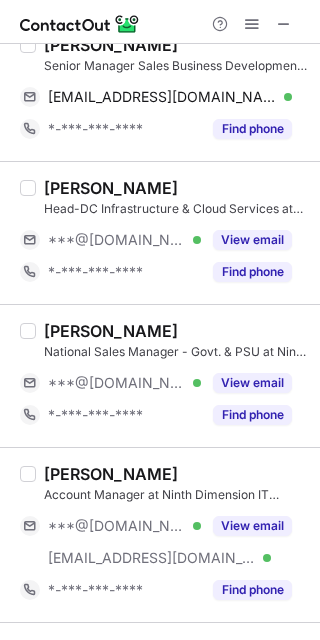 scroll, scrollTop: 300, scrollLeft: 0, axis: vertical 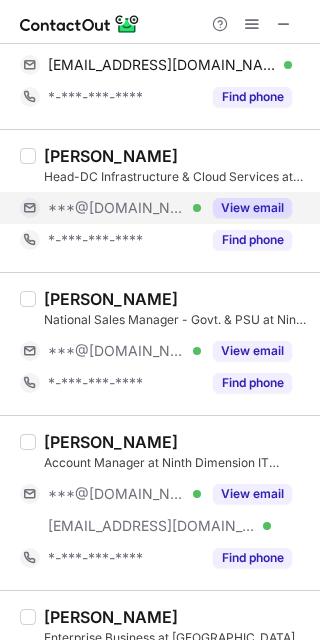 click on "View email" at bounding box center (252, 208) 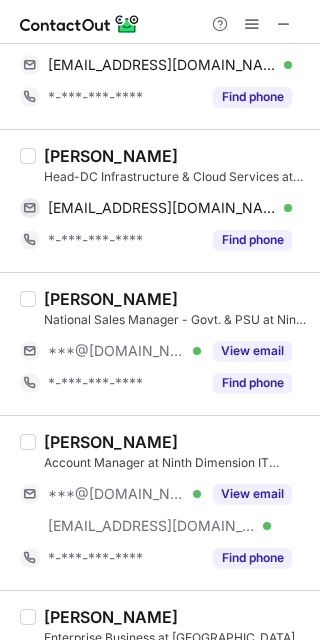 click on "[PERSON_NAME] Head-DC Infrastructure & Cloud Services at [GEOGRAPHIC_DATA] Dimension IT Solutions Pvt Ltd [EMAIL_ADDRESS][DOMAIN_NAME] Verified Send email Copy *-***-***-**** Find phone" at bounding box center (160, 200) 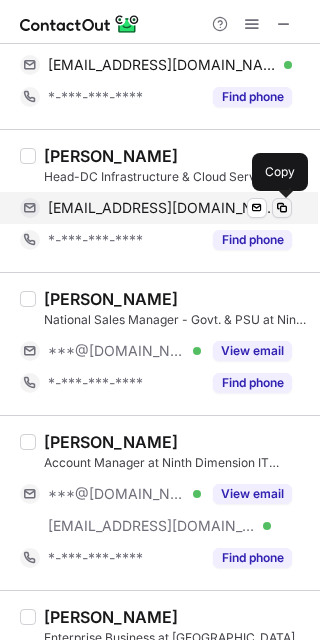 click at bounding box center (282, 208) 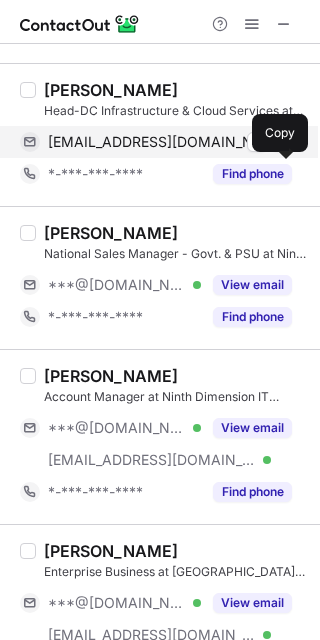 scroll, scrollTop: 400, scrollLeft: 0, axis: vertical 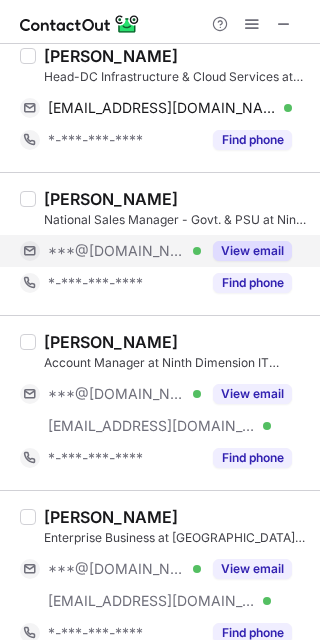 click on "View email" at bounding box center (252, 251) 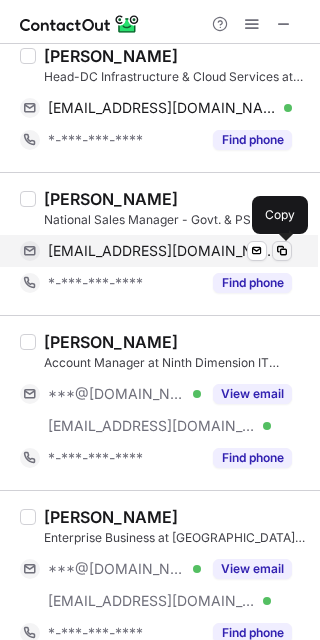 click at bounding box center [282, 251] 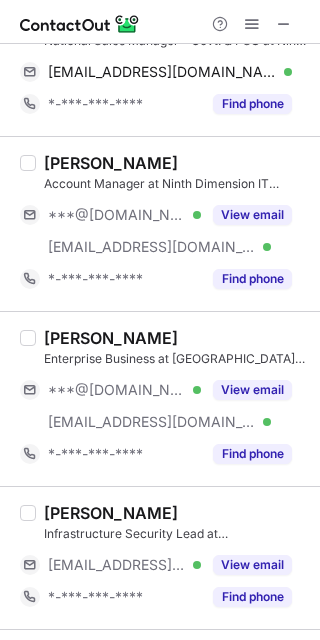 scroll, scrollTop: 600, scrollLeft: 0, axis: vertical 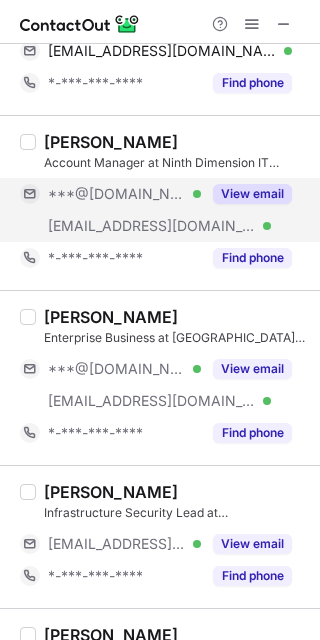 click on "View email" at bounding box center (246, 194) 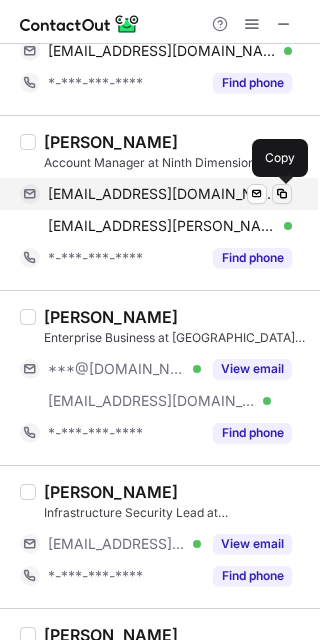 click at bounding box center (282, 194) 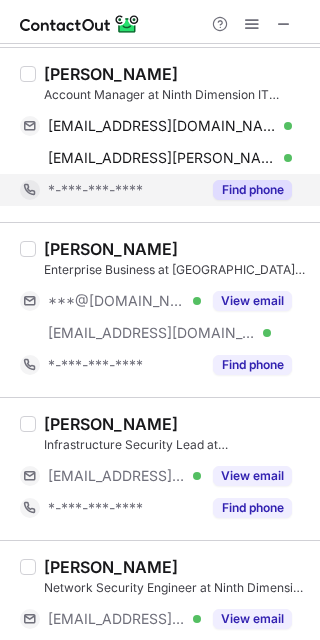 scroll, scrollTop: 800, scrollLeft: 0, axis: vertical 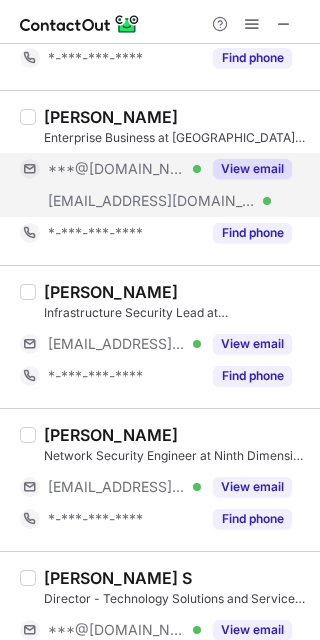 click on "View email" at bounding box center (252, 169) 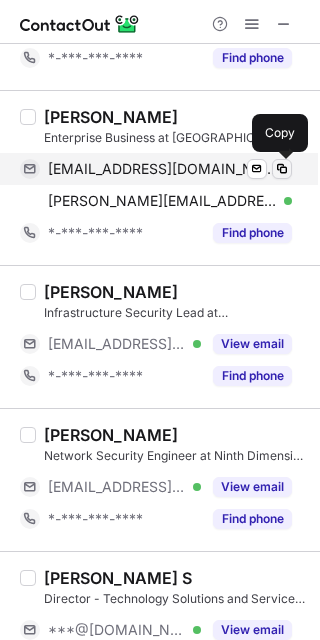 click at bounding box center [282, 169] 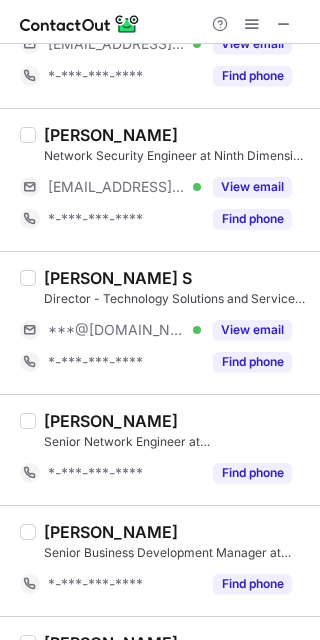 scroll, scrollTop: 1200, scrollLeft: 0, axis: vertical 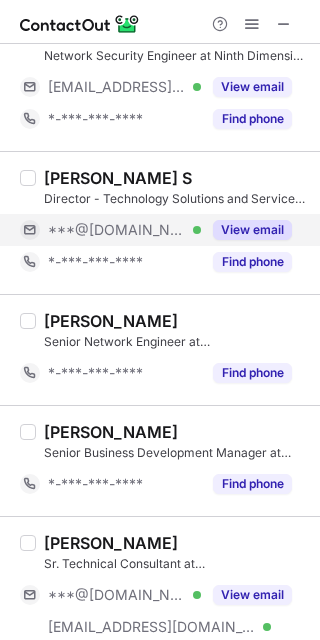click on "View email" at bounding box center (252, 230) 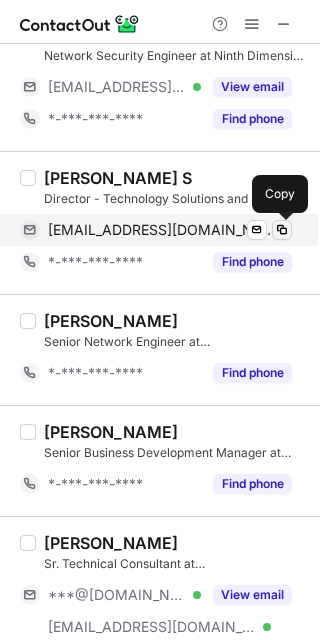 click at bounding box center [282, 230] 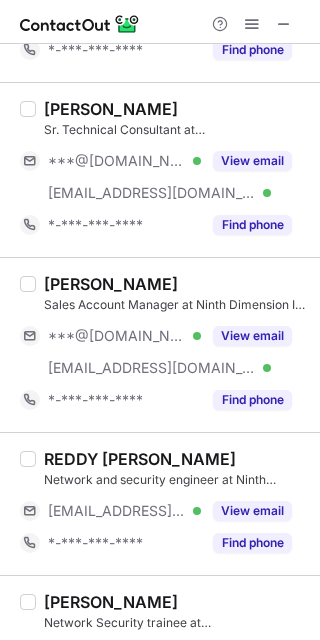 scroll, scrollTop: 1600, scrollLeft: 0, axis: vertical 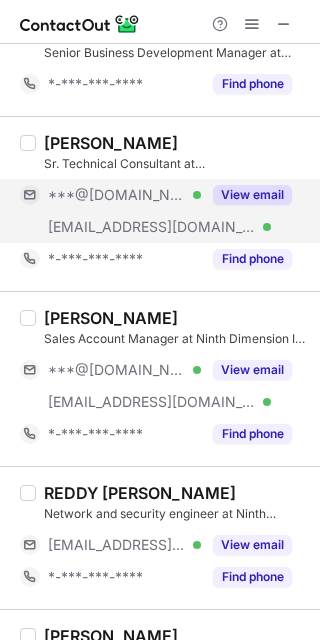 click on "View email" at bounding box center (246, 195) 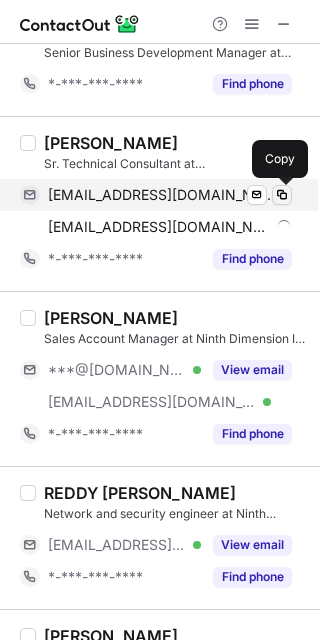 click at bounding box center (282, 195) 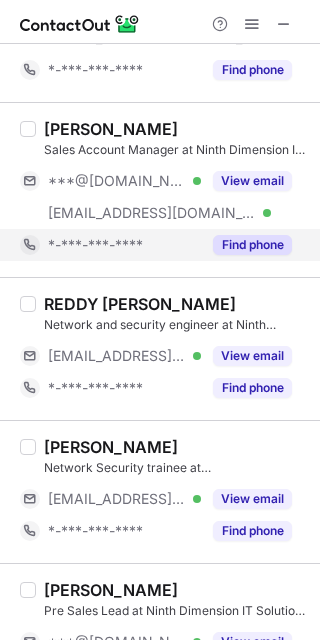 scroll, scrollTop: 1800, scrollLeft: 0, axis: vertical 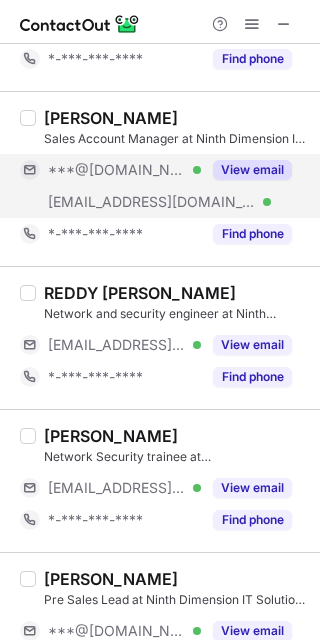 click on "View email" at bounding box center [252, 170] 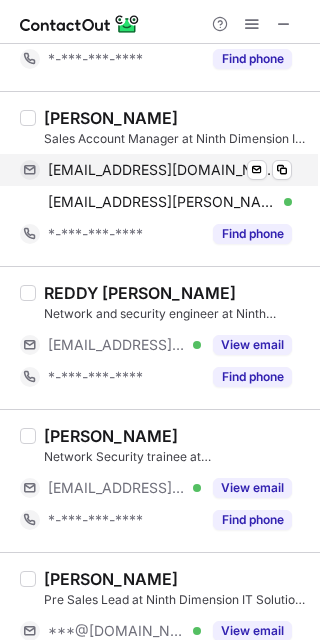 click on "mailtosaiib9@gmail.com Verified Send email Copy" at bounding box center (156, 170) 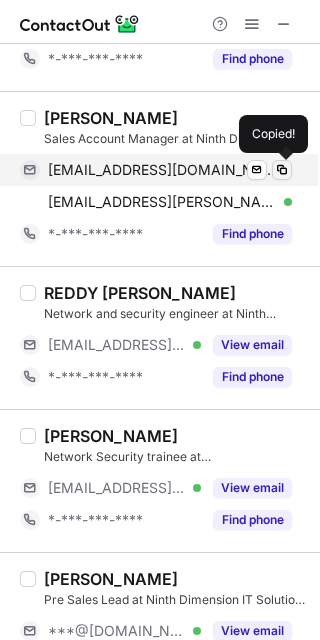 click at bounding box center (282, 170) 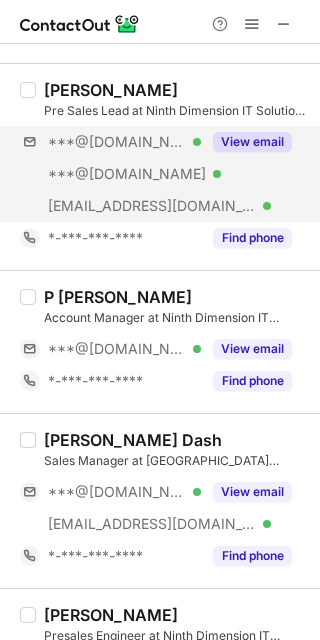 scroll, scrollTop: 2200, scrollLeft: 0, axis: vertical 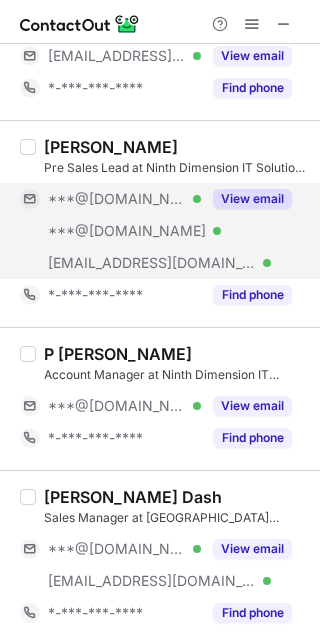 click on "View email" at bounding box center (252, 199) 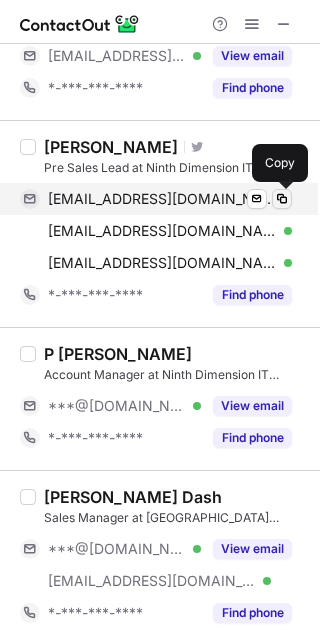 click at bounding box center [282, 199] 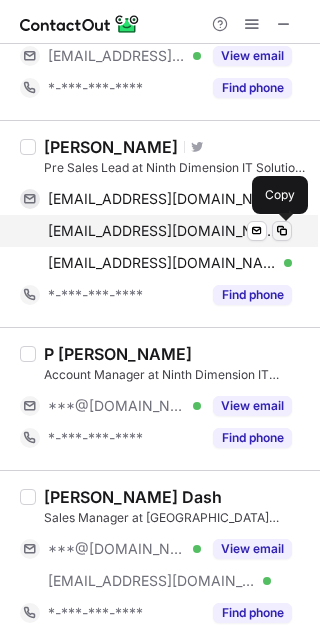 click at bounding box center [282, 231] 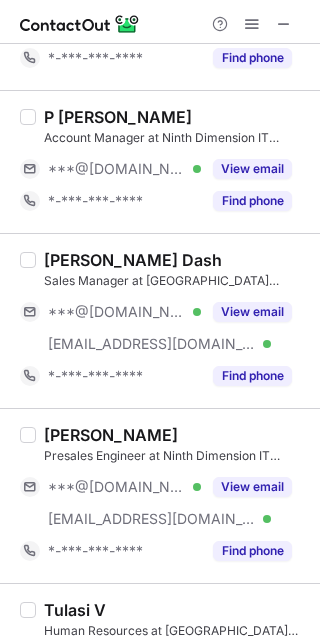 scroll, scrollTop: 2500, scrollLeft: 0, axis: vertical 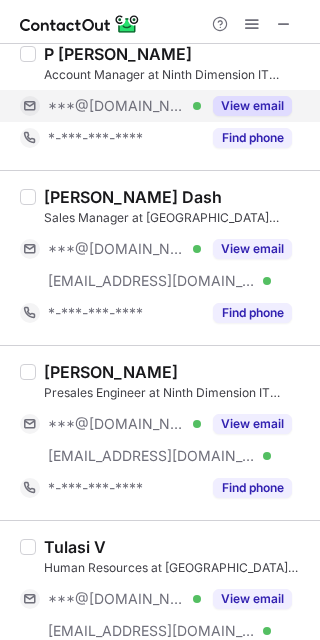 click on "View email" at bounding box center (252, 106) 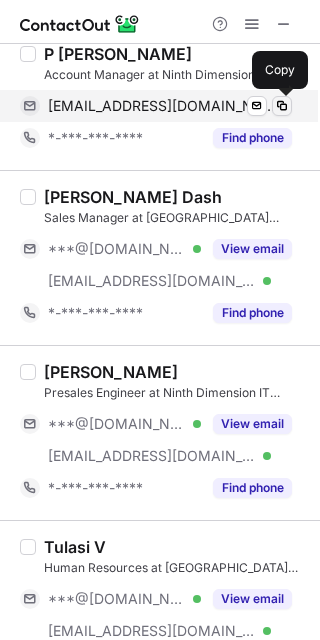 click at bounding box center (282, 106) 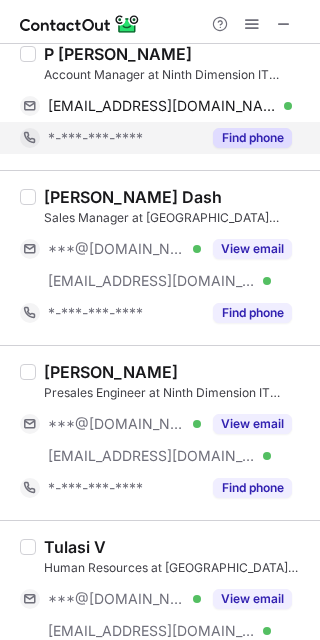 scroll, scrollTop: 2600, scrollLeft: 0, axis: vertical 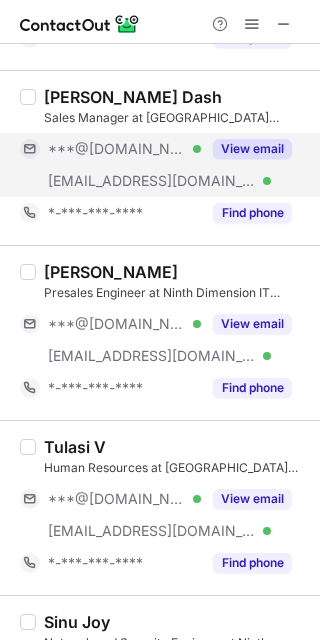 click on "View email" at bounding box center (252, 149) 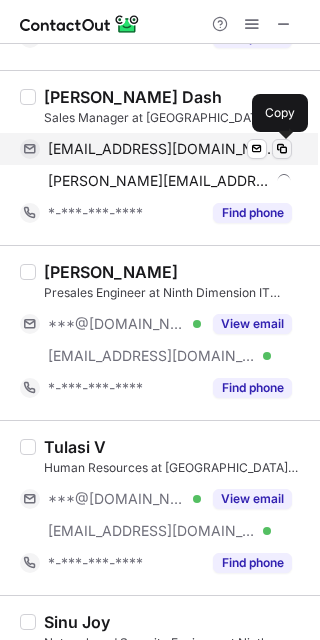 click at bounding box center [282, 149] 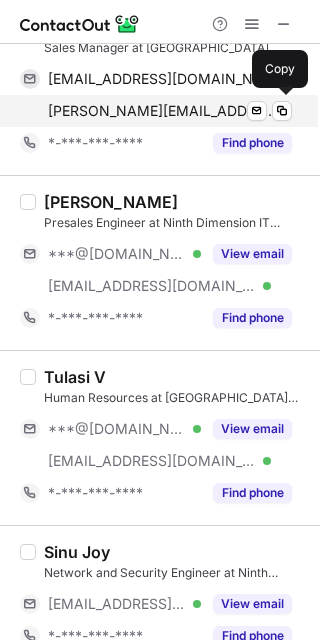 scroll, scrollTop: 2700, scrollLeft: 0, axis: vertical 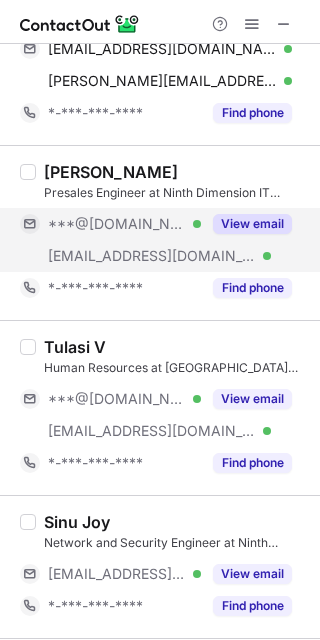 click on "View email" at bounding box center [252, 224] 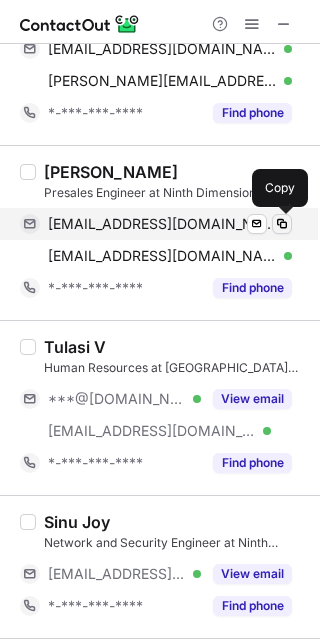 click at bounding box center [282, 224] 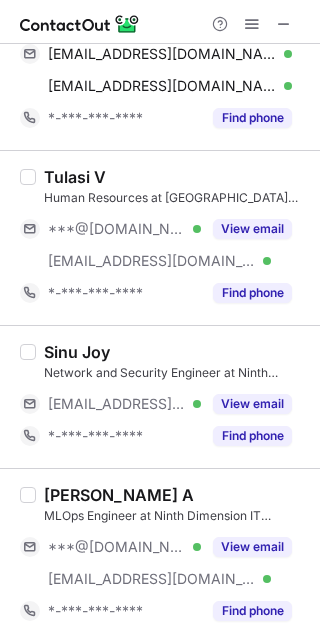 scroll, scrollTop: 2900, scrollLeft: 0, axis: vertical 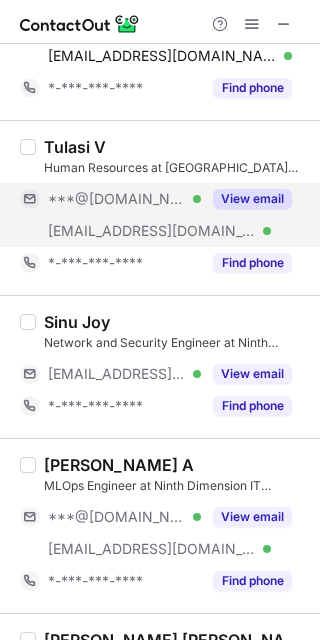 click on "View email" at bounding box center [252, 199] 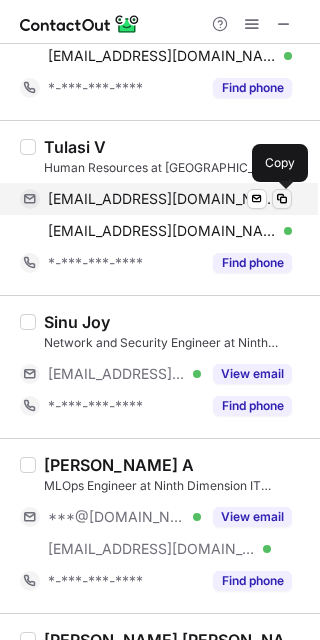 click at bounding box center (282, 199) 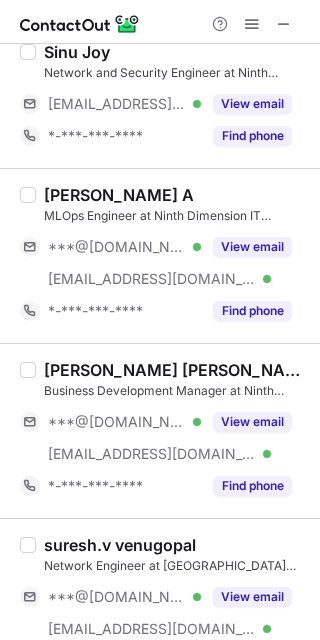 scroll, scrollTop: 3200, scrollLeft: 0, axis: vertical 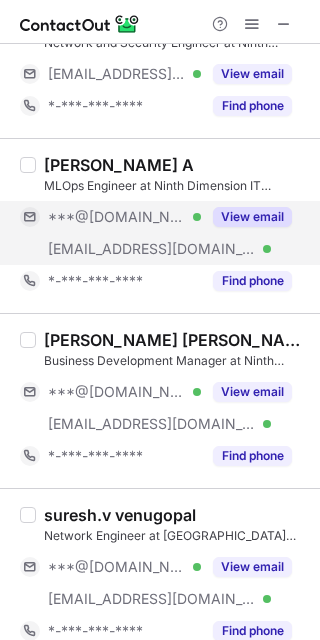 click on "View email" at bounding box center (252, 217) 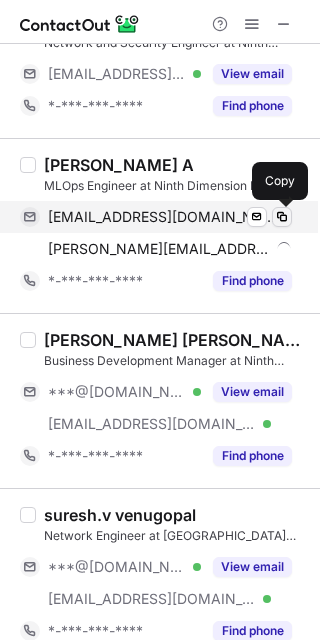 click at bounding box center (282, 217) 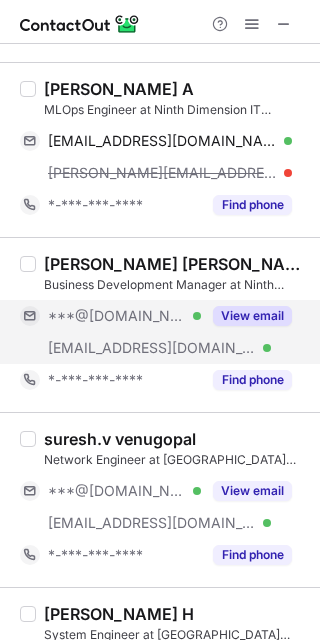 scroll, scrollTop: 3300, scrollLeft: 0, axis: vertical 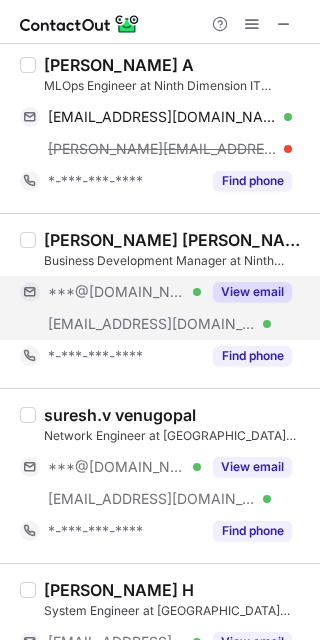 click on "View email" at bounding box center (252, 292) 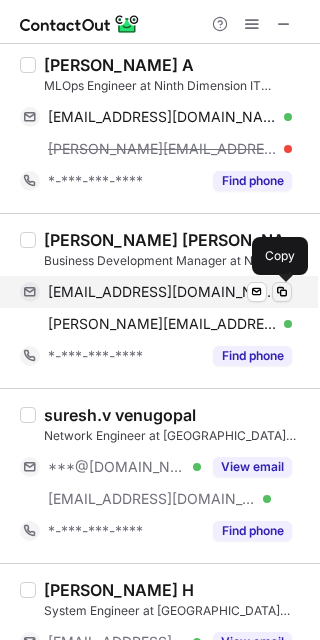 click at bounding box center [282, 292] 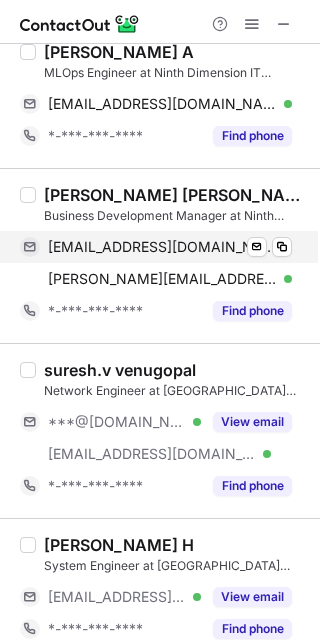 scroll, scrollTop: 3334, scrollLeft: 0, axis: vertical 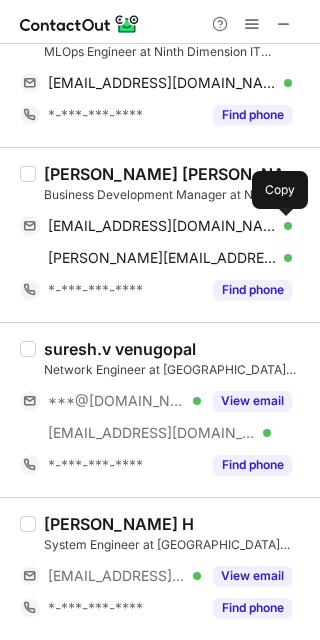 click on "suresh.v venugopal Network Engineer at Ninth Dimension IT Solutions Pvt Ltd ***@gmail.com Verified ***@9thdimension.co.in Verified View email *-***-***-**** Find phone" at bounding box center [172, 410] 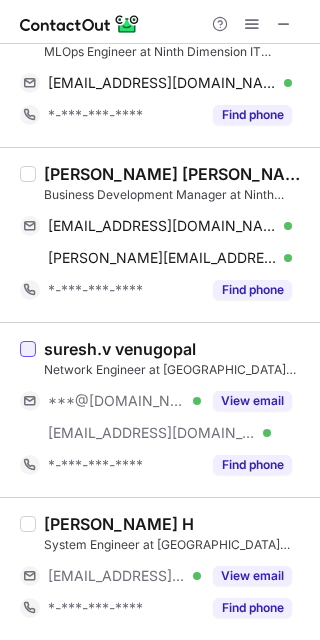 click at bounding box center [28, 349] 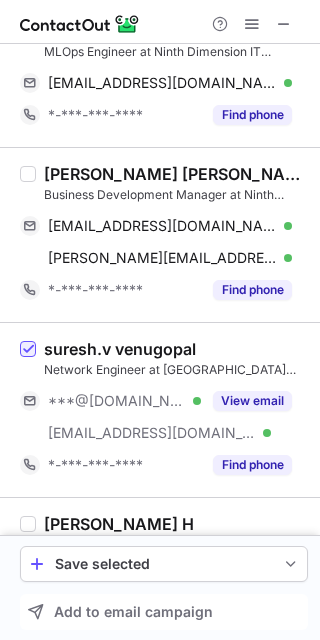 scroll, scrollTop: 3434, scrollLeft: 0, axis: vertical 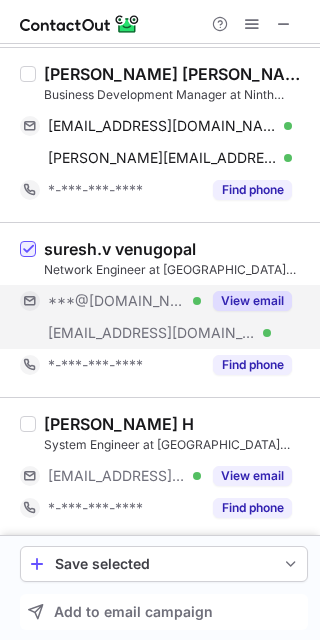 click on "View email" at bounding box center [252, 301] 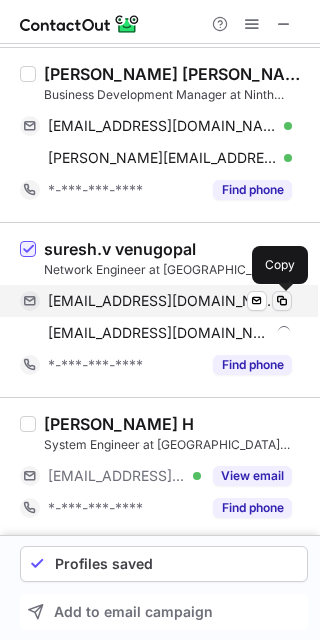 click at bounding box center (282, 301) 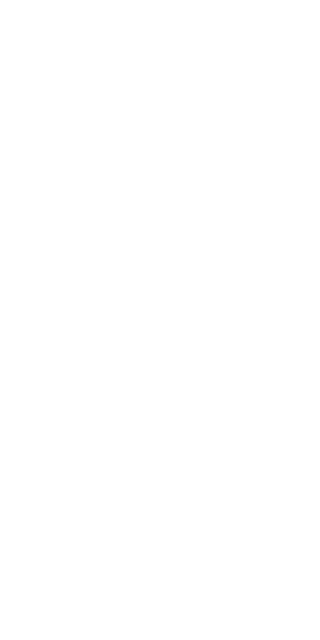 scroll, scrollTop: 0, scrollLeft: 0, axis: both 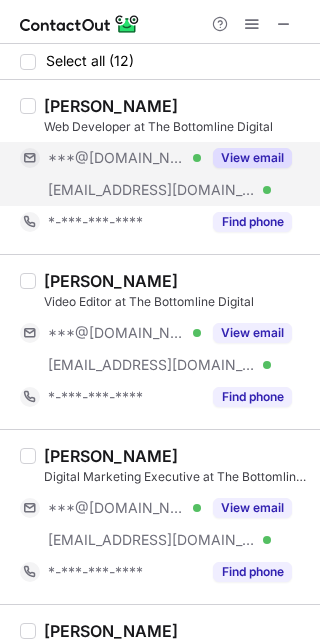 click on "View email" at bounding box center [246, 158] 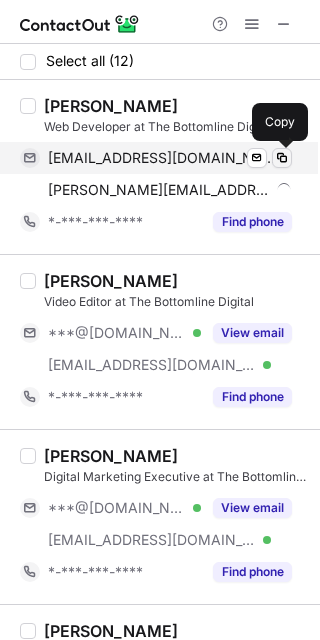 click at bounding box center (282, 158) 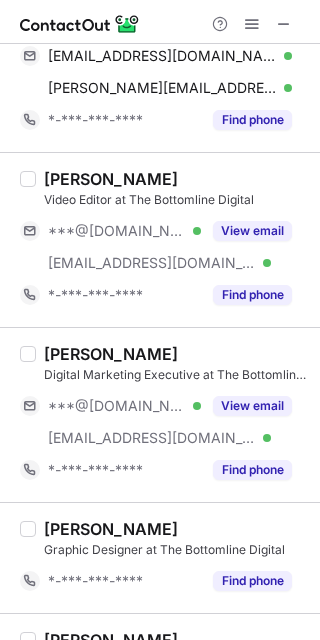 scroll, scrollTop: 200, scrollLeft: 0, axis: vertical 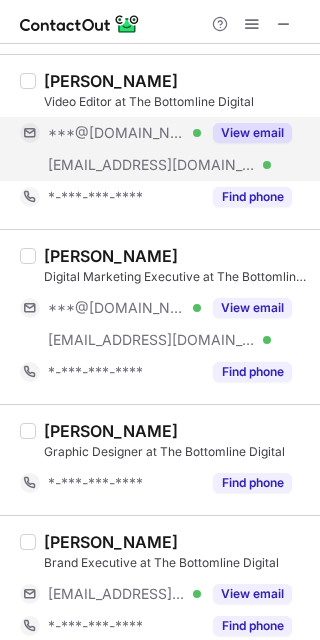 click on "View email" at bounding box center [246, 133] 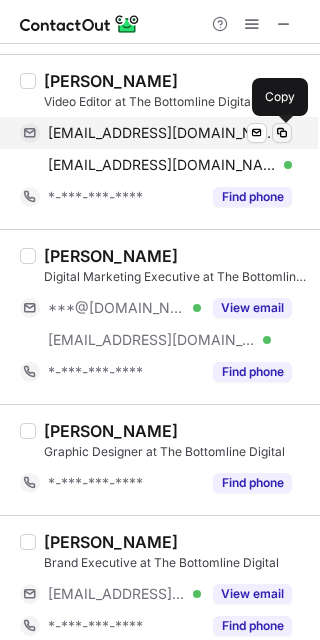 click at bounding box center [282, 133] 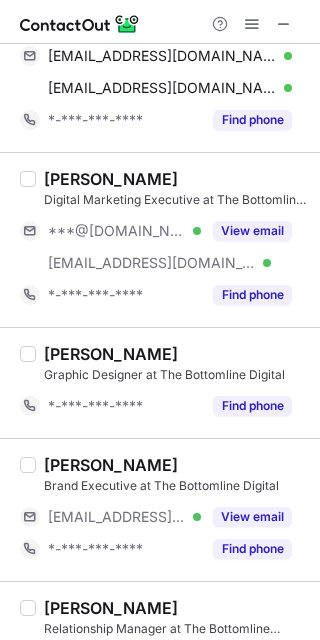 scroll, scrollTop: 300, scrollLeft: 0, axis: vertical 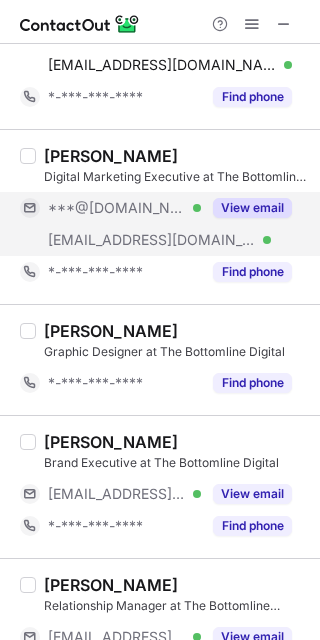 click on "View email" at bounding box center (252, 208) 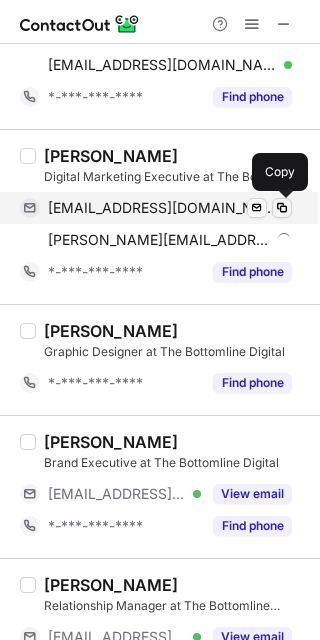 click at bounding box center (282, 208) 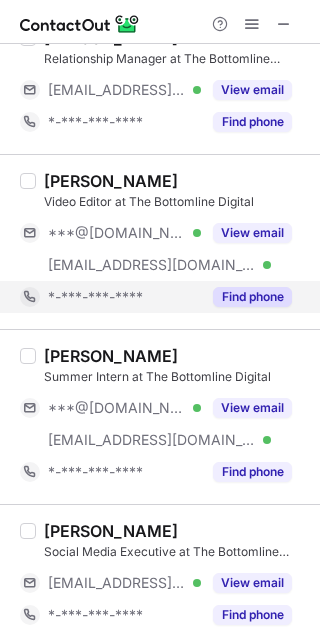 scroll, scrollTop: 900, scrollLeft: 0, axis: vertical 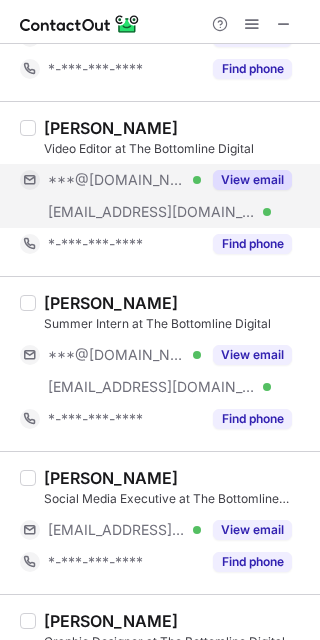 click on "View email" at bounding box center (252, 180) 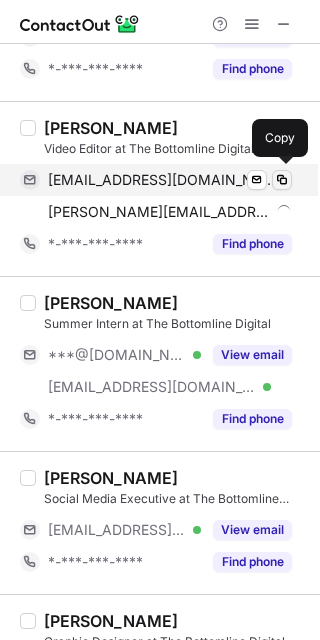 scroll, scrollTop: 868, scrollLeft: 0, axis: vertical 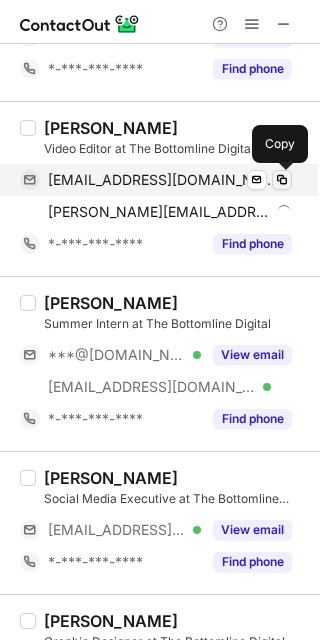 click at bounding box center (282, 180) 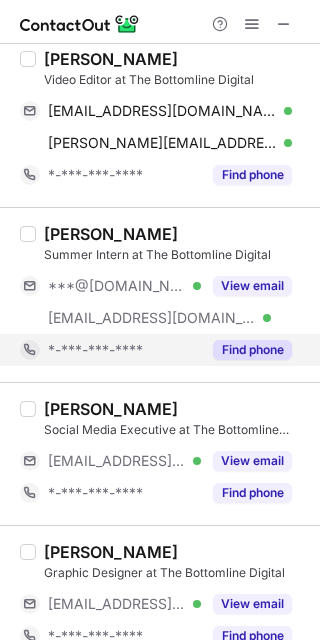 scroll, scrollTop: 1068, scrollLeft: 0, axis: vertical 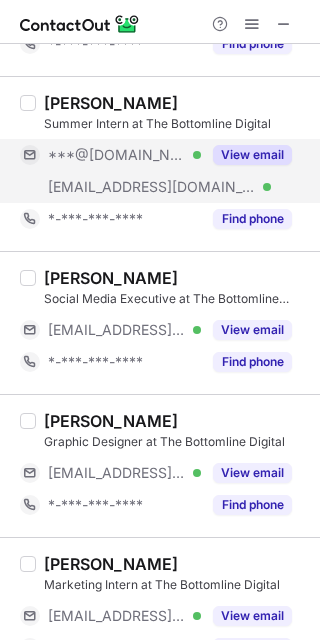 click on "View email" at bounding box center (252, 155) 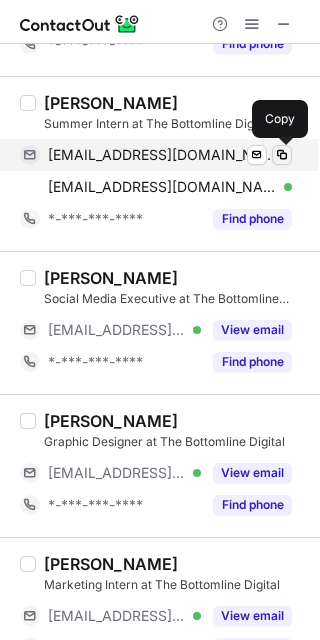 click at bounding box center [282, 155] 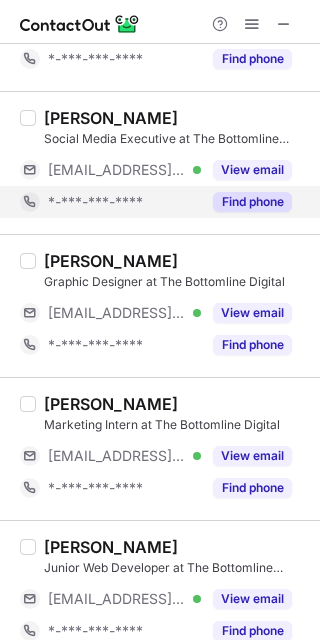 scroll, scrollTop: 1251, scrollLeft: 0, axis: vertical 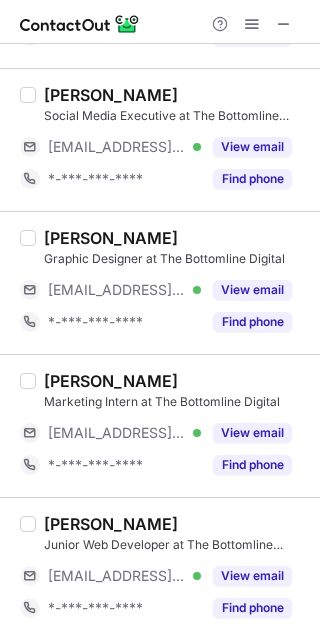 click at bounding box center [28, 381] 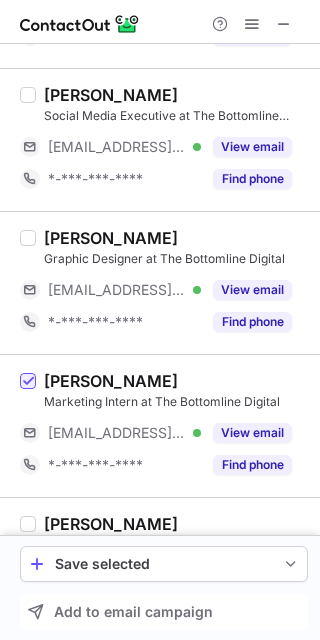 scroll, scrollTop: 1351, scrollLeft: 0, axis: vertical 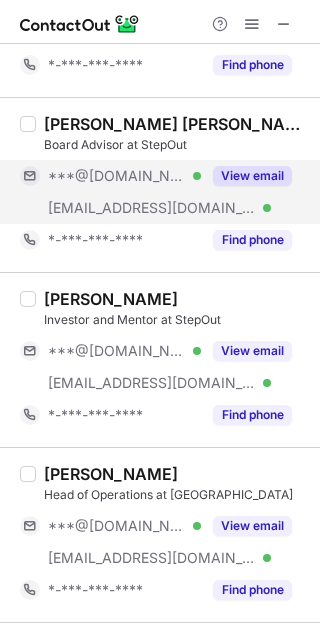 click on "View email" at bounding box center [252, 176] 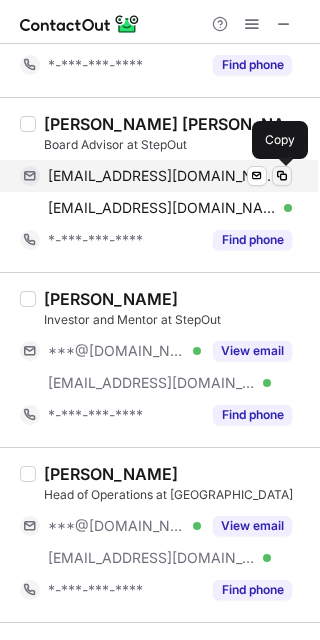 click at bounding box center (282, 176) 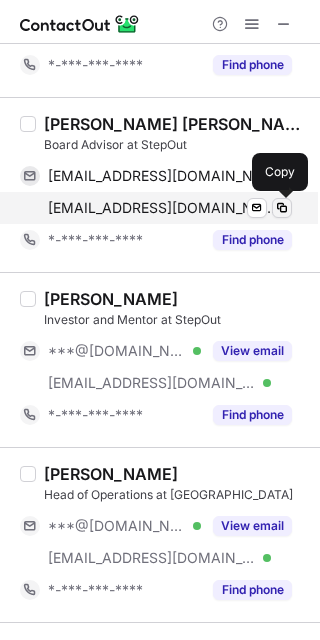 click at bounding box center [282, 208] 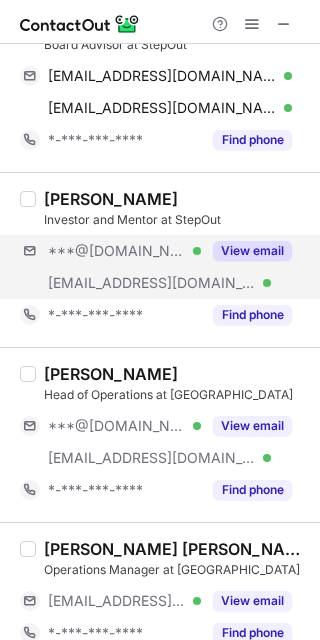 scroll, scrollTop: 500, scrollLeft: 0, axis: vertical 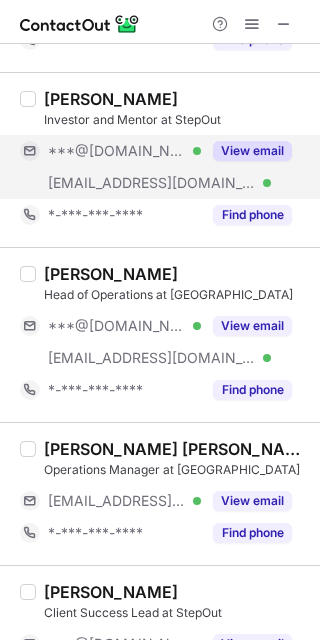 click on "View email" at bounding box center (252, 151) 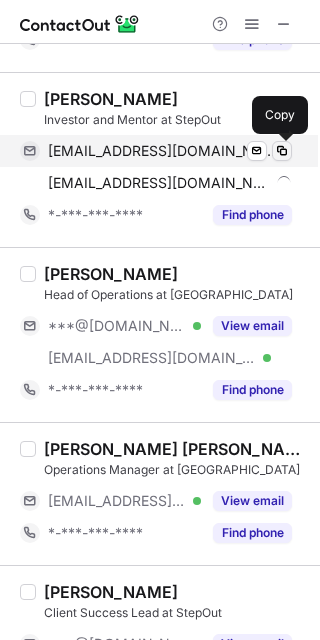 click at bounding box center (282, 151) 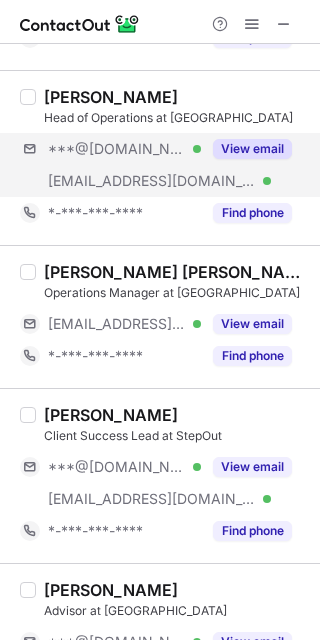scroll, scrollTop: 700, scrollLeft: 0, axis: vertical 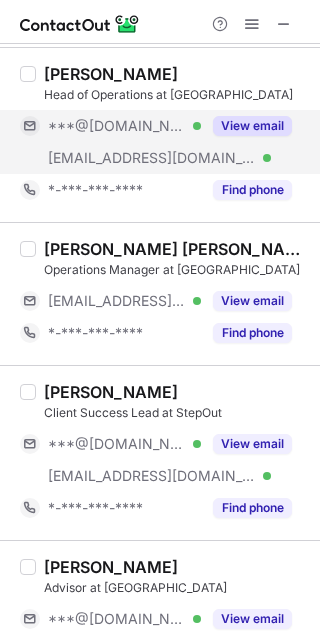 click on "View email" at bounding box center (252, 126) 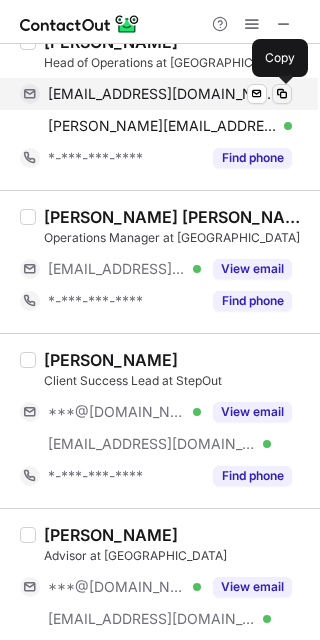 click at bounding box center [282, 94] 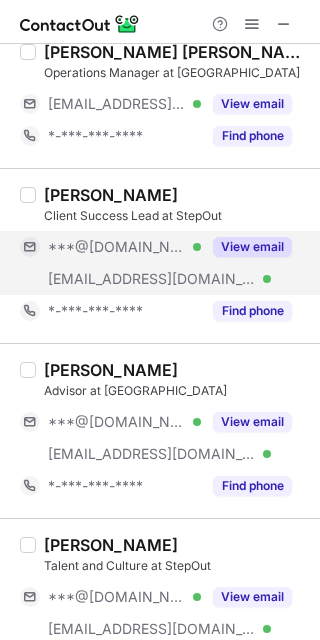 scroll, scrollTop: 900, scrollLeft: 0, axis: vertical 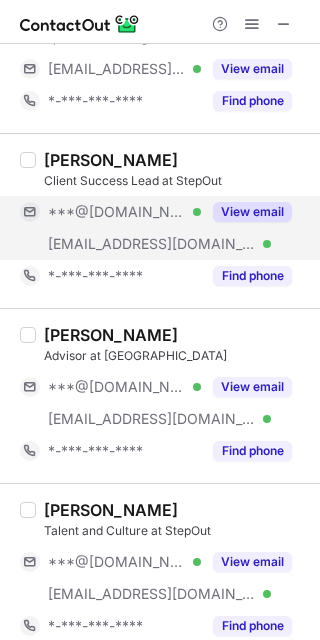 drag, startPoint x: 215, startPoint y: 210, endPoint x: 227, endPoint y: 207, distance: 12.369317 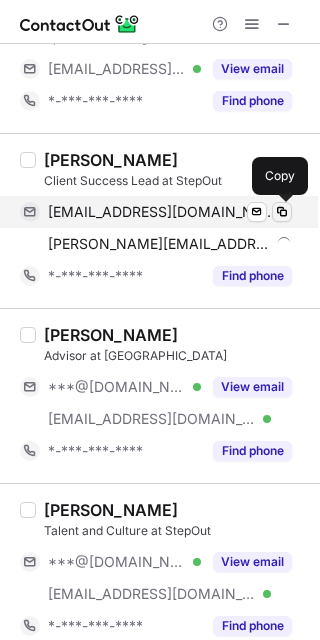 click at bounding box center (282, 212) 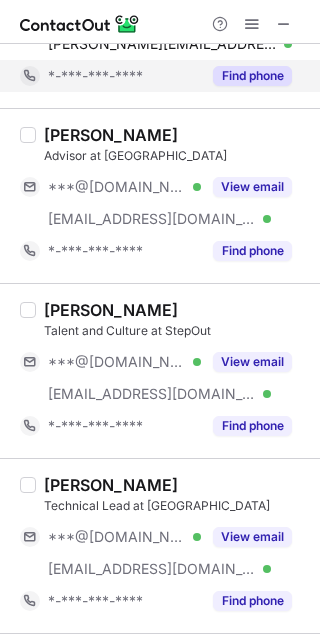 scroll, scrollTop: 1200, scrollLeft: 0, axis: vertical 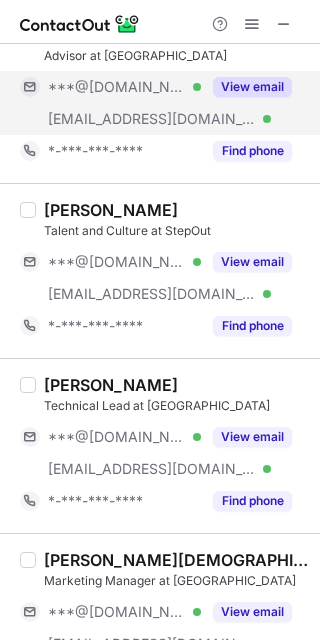 click on "View email" at bounding box center (252, 87) 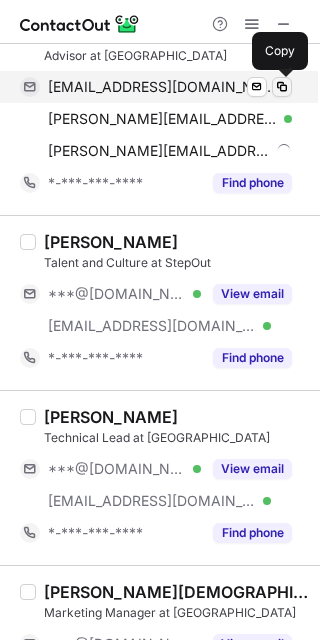 click at bounding box center (282, 87) 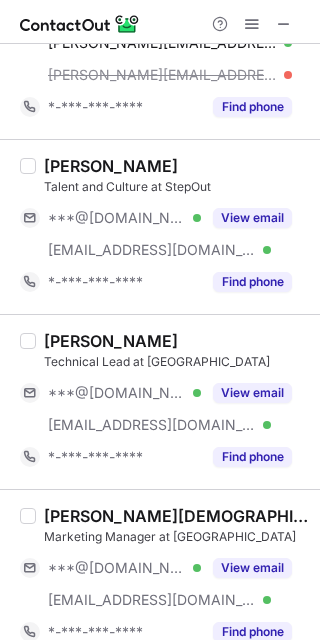 scroll, scrollTop: 1300, scrollLeft: 0, axis: vertical 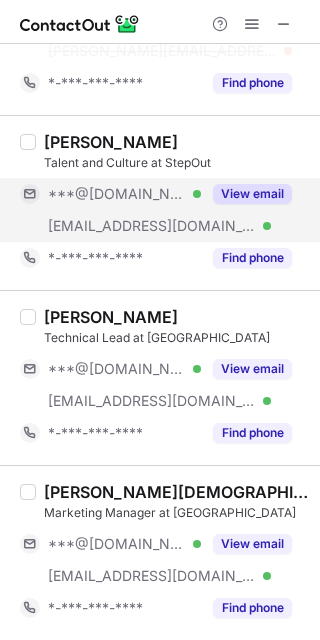 click on "View email" at bounding box center [252, 194] 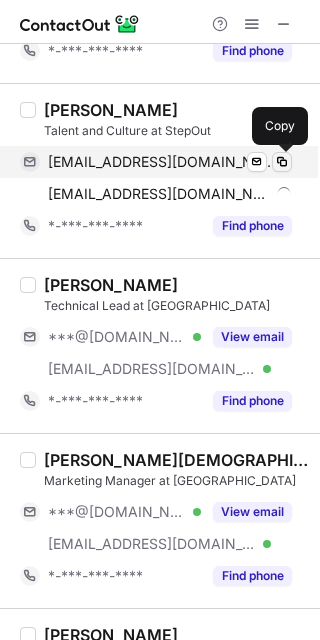 click at bounding box center [282, 162] 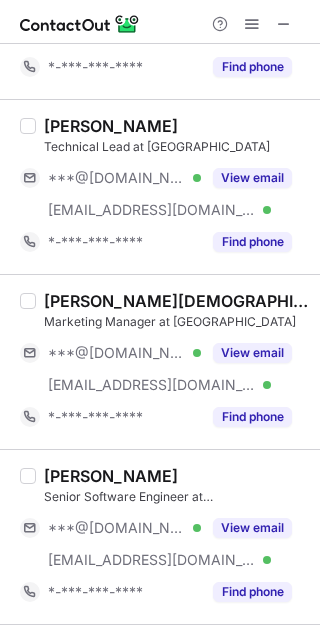 scroll, scrollTop: 1500, scrollLeft: 0, axis: vertical 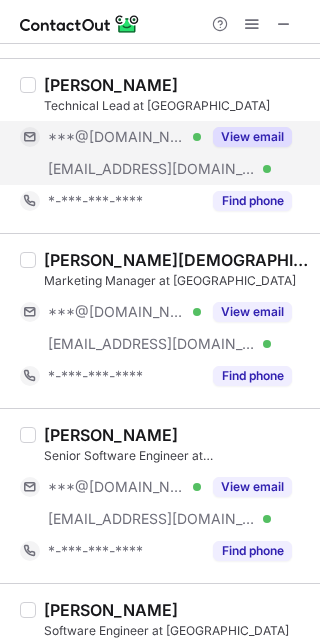 click on "View email" at bounding box center (252, 137) 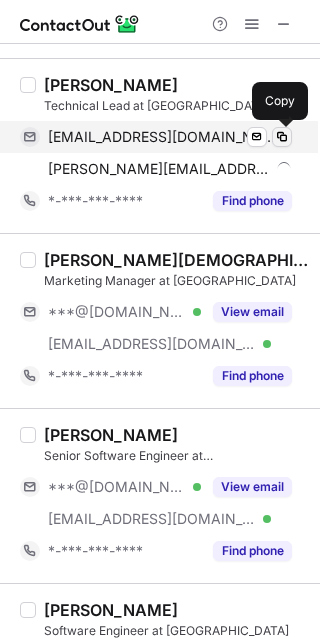 click at bounding box center [282, 137] 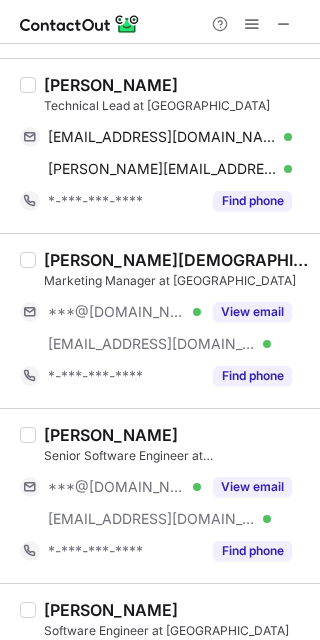 scroll, scrollTop: 1600, scrollLeft: 0, axis: vertical 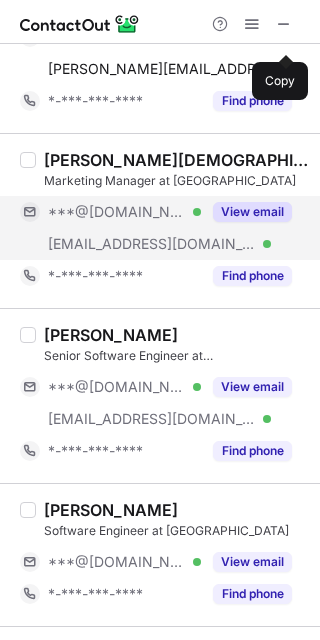 click on "View email" at bounding box center (252, 212) 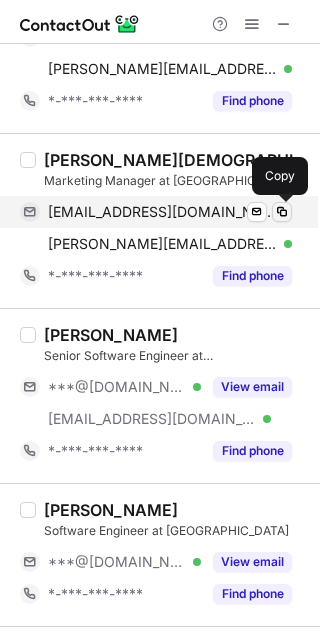 click at bounding box center [282, 212] 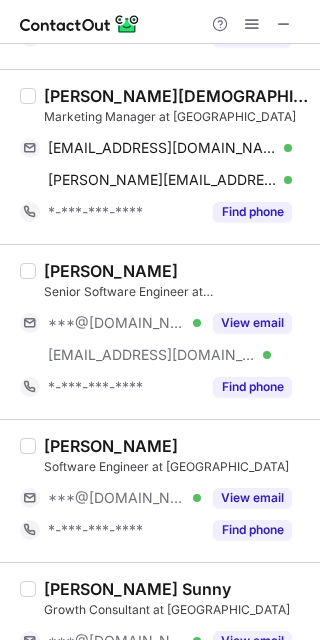 scroll, scrollTop: 1700, scrollLeft: 0, axis: vertical 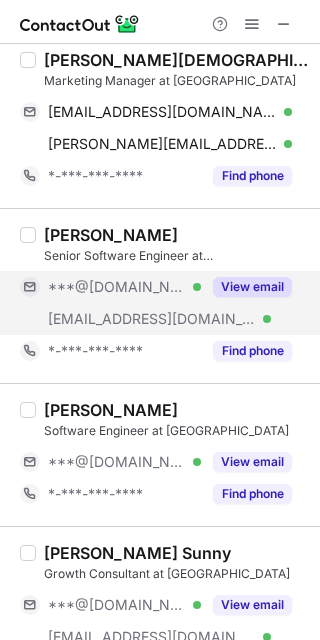 click on "View email" at bounding box center (252, 287) 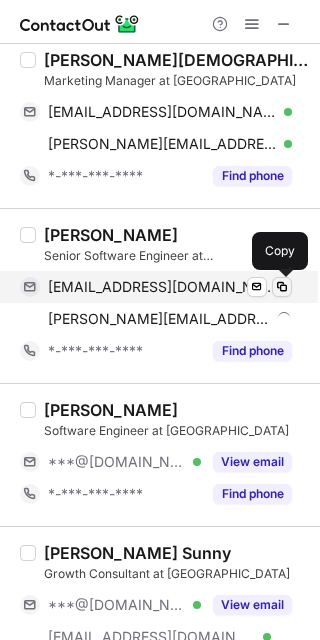 click at bounding box center (282, 287) 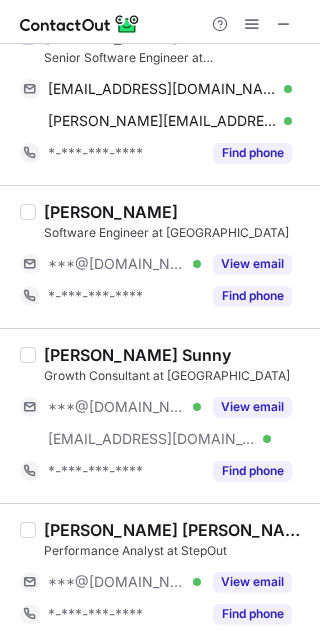scroll, scrollTop: 1900, scrollLeft: 0, axis: vertical 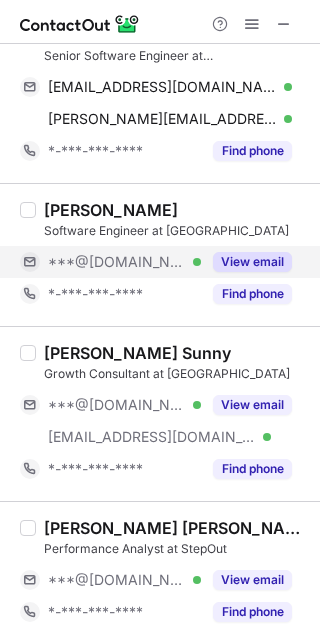 drag, startPoint x: 243, startPoint y: 248, endPoint x: 244, endPoint y: 261, distance: 13.038404 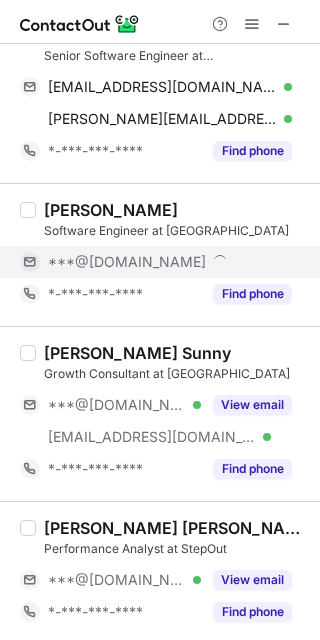 click on "***@[DOMAIN_NAME]" at bounding box center [170, 262] 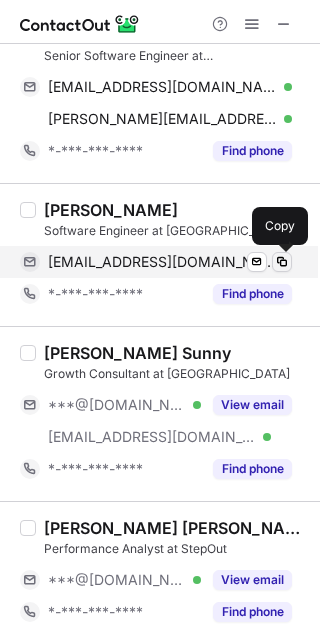 click at bounding box center [282, 262] 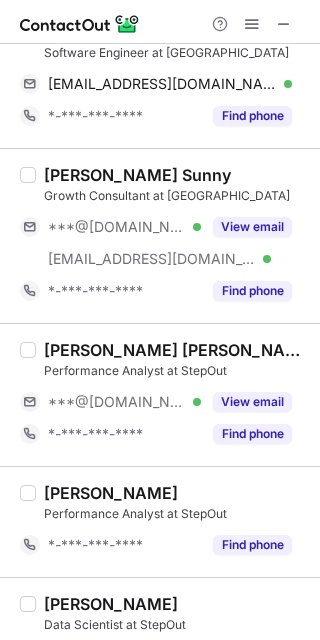 scroll, scrollTop: 2100, scrollLeft: 0, axis: vertical 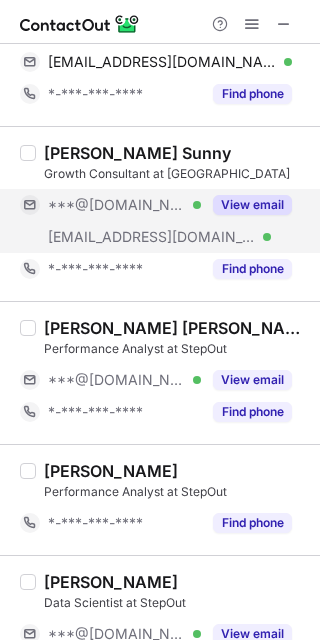 click on "View email" at bounding box center (246, 205) 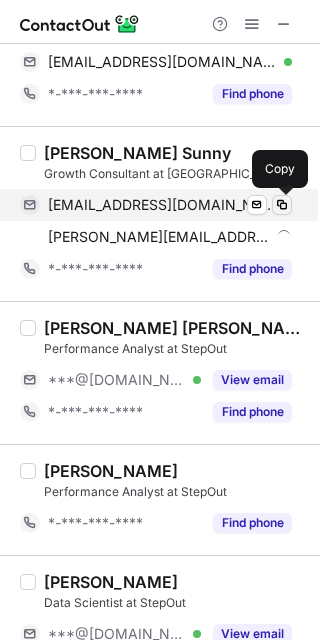 click at bounding box center (282, 205) 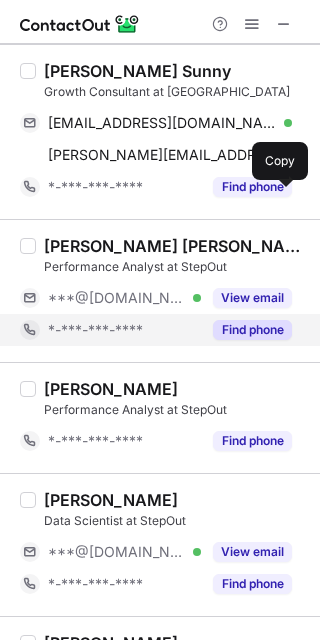 scroll, scrollTop: 2300, scrollLeft: 0, axis: vertical 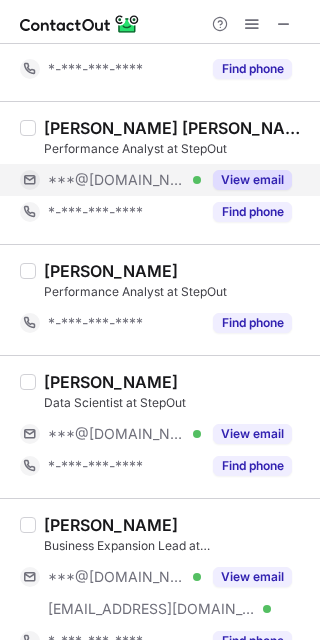 click on "View email" at bounding box center [252, 180] 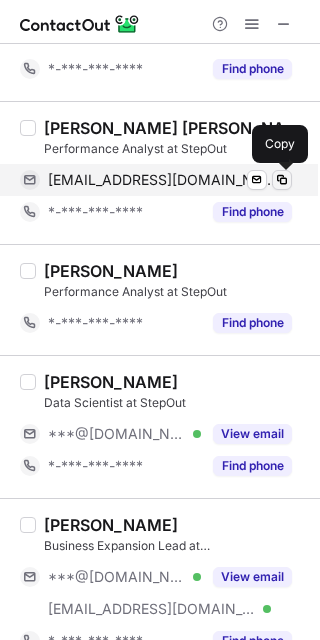 click at bounding box center (282, 180) 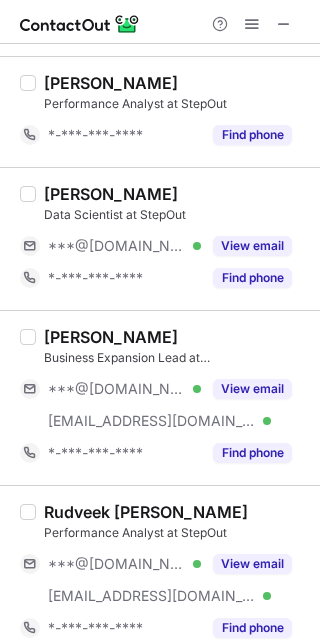 scroll, scrollTop: 2500, scrollLeft: 0, axis: vertical 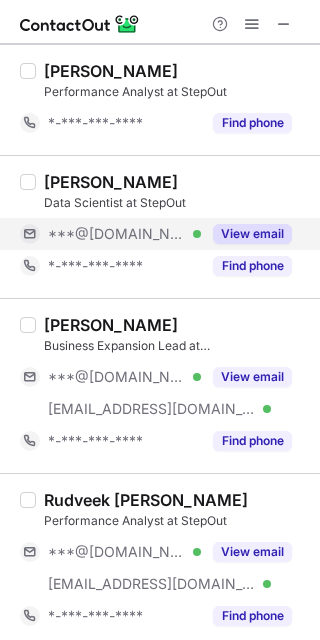 click on "View email" at bounding box center (252, 234) 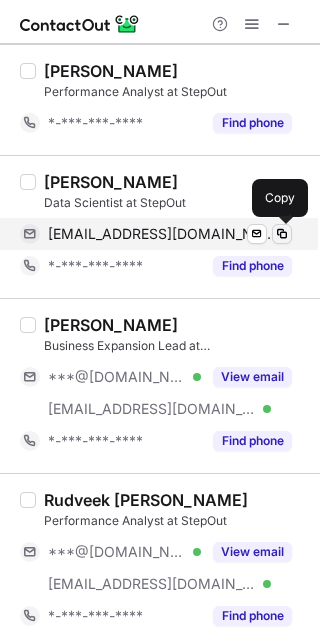 click at bounding box center (282, 234) 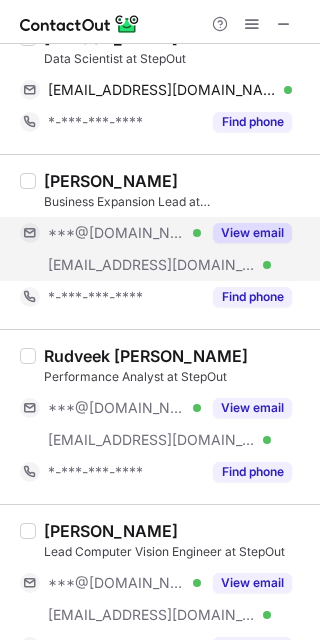 scroll, scrollTop: 2700, scrollLeft: 0, axis: vertical 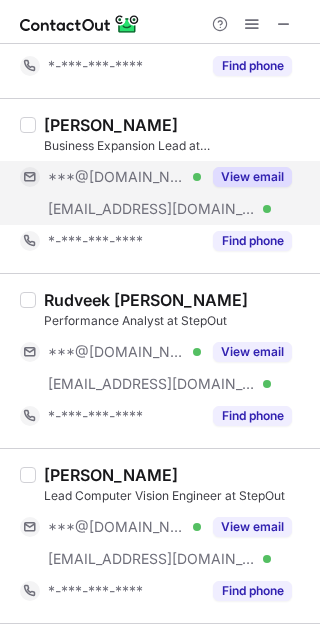 click on "View email" at bounding box center (252, 177) 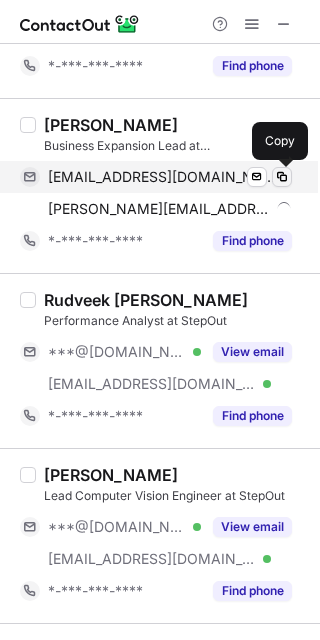 click at bounding box center [282, 177] 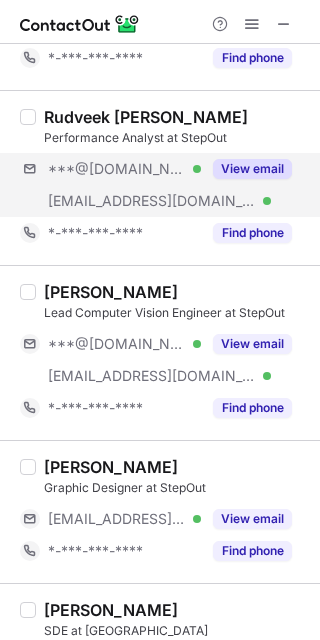 scroll, scrollTop: 2900, scrollLeft: 0, axis: vertical 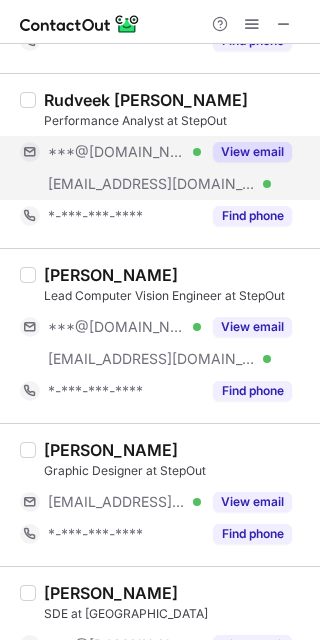 click on "View email" at bounding box center [252, 152] 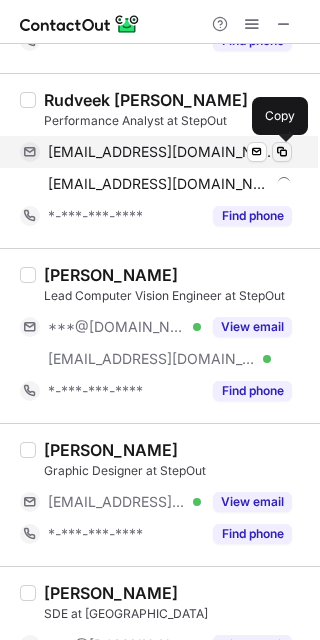 click at bounding box center (282, 152) 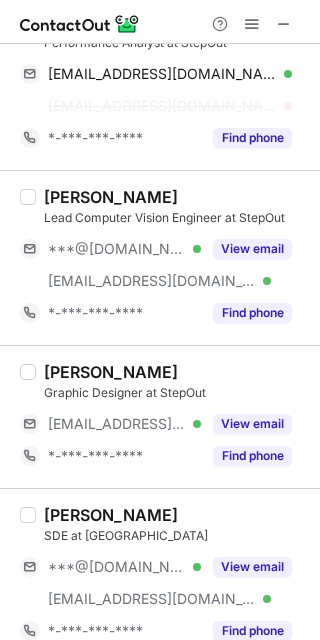 scroll, scrollTop: 3000, scrollLeft: 0, axis: vertical 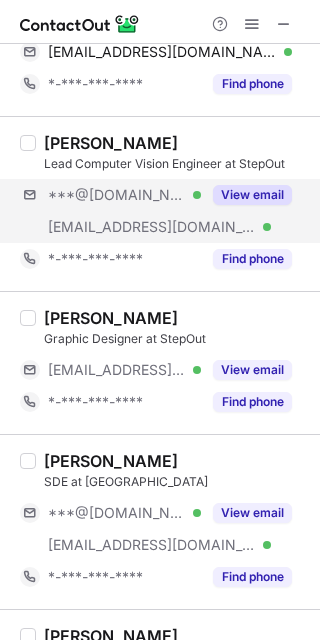 click on "***@gmail.com Verified ***@stepoutplay.com Verified View email" at bounding box center (164, 211) 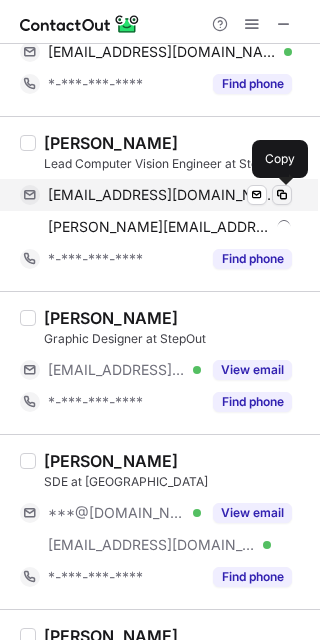 click at bounding box center [282, 195] 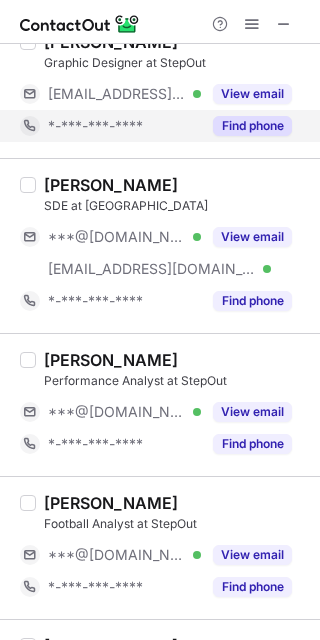 scroll, scrollTop: 3300, scrollLeft: 0, axis: vertical 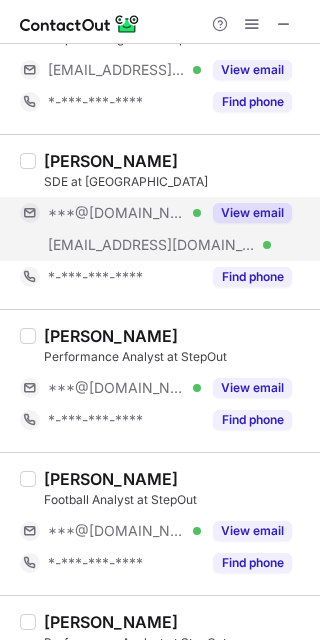 click on "View email" at bounding box center [252, 213] 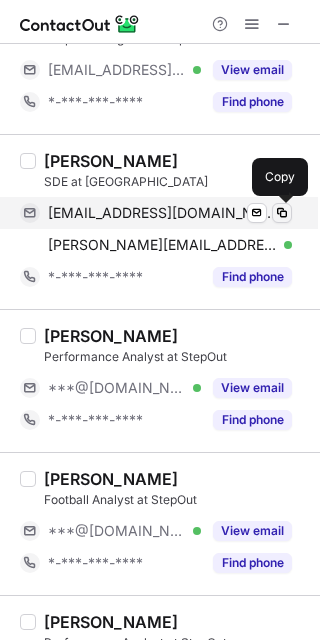 click at bounding box center [282, 213] 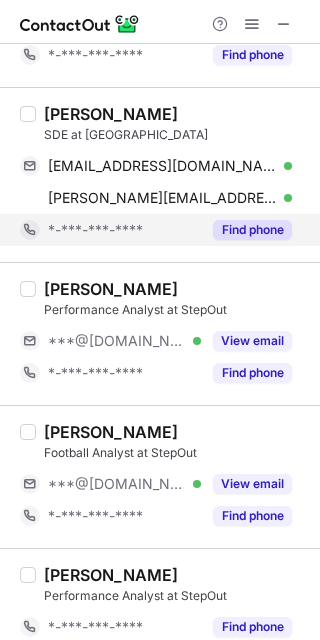 scroll, scrollTop: 3366, scrollLeft: 0, axis: vertical 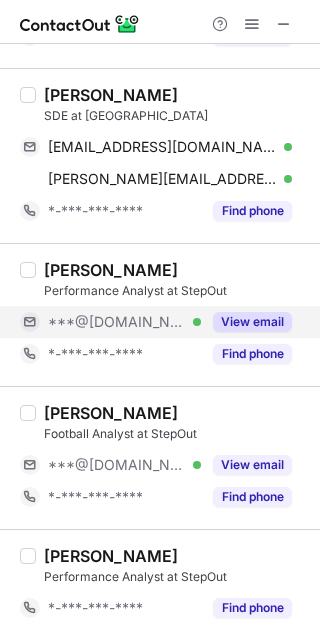 click on "View email" at bounding box center (246, 322) 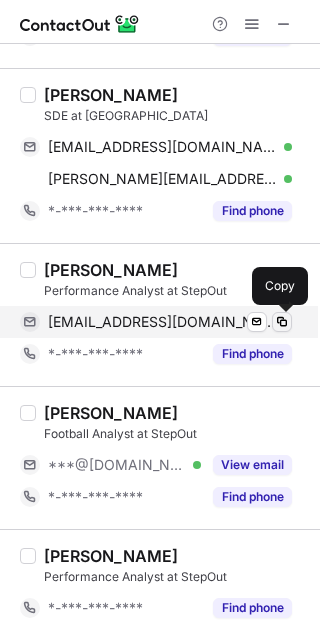 click at bounding box center (282, 322) 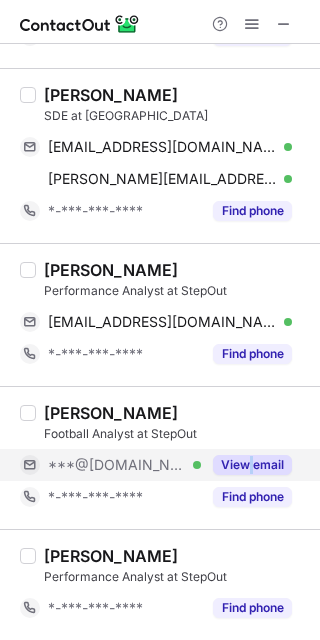 click on "View email" at bounding box center [246, 465] 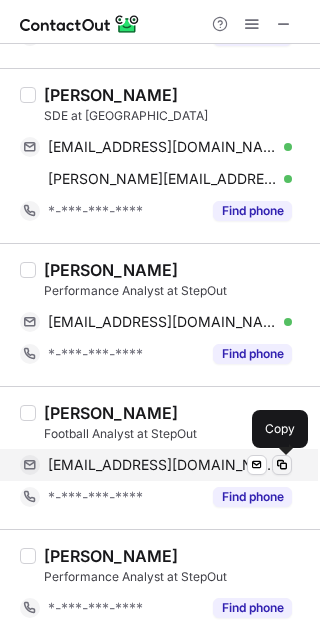 click at bounding box center (282, 465) 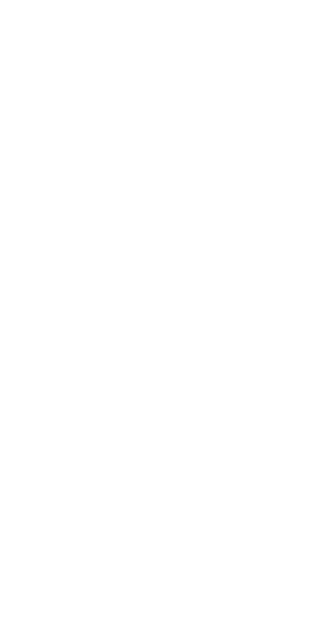 scroll, scrollTop: 0, scrollLeft: 0, axis: both 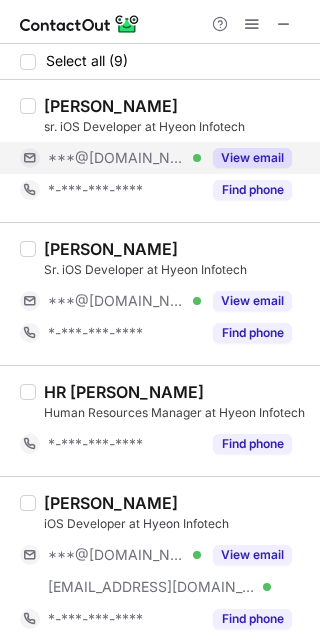 click on "View email" at bounding box center [246, 158] 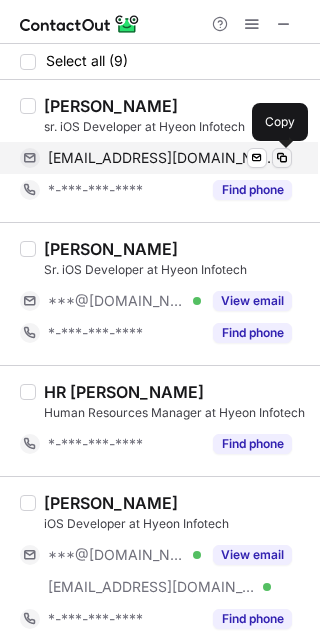 click at bounding box center (282, 158) 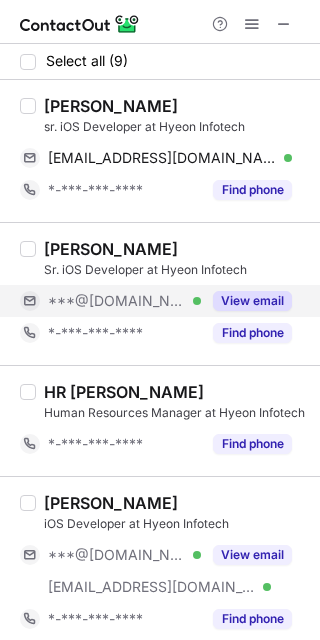 click on "View email" at bounding box center [252, 301] 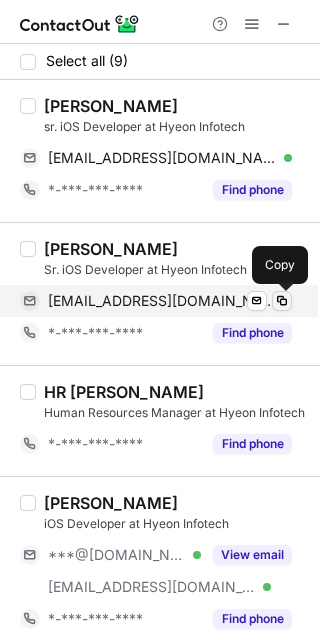click at bounding box center [282, 301] 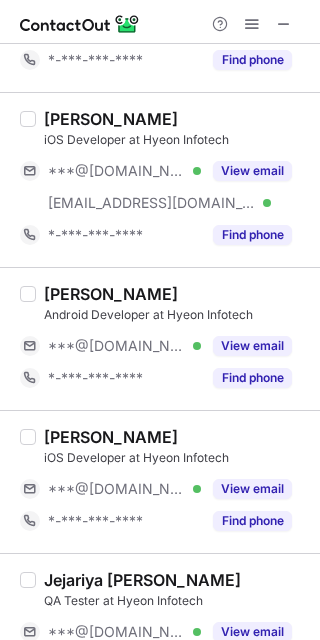 scroll, scrollTop: 400, scrollLeft: 0, axis: vertical 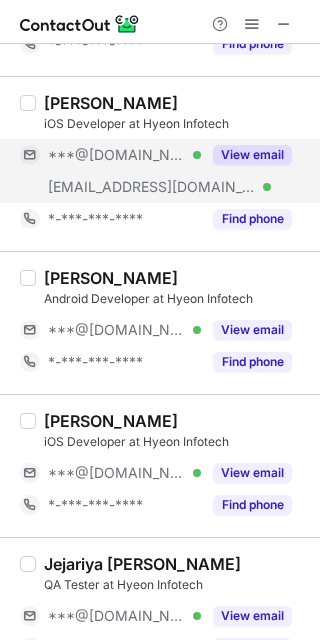 click on "View email" at bounding box center (252, 155) 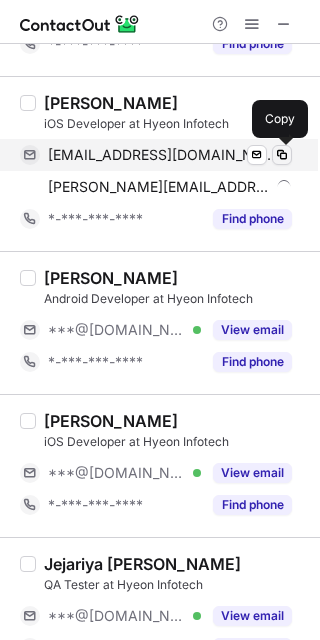 click at bounding box center [282, 155] 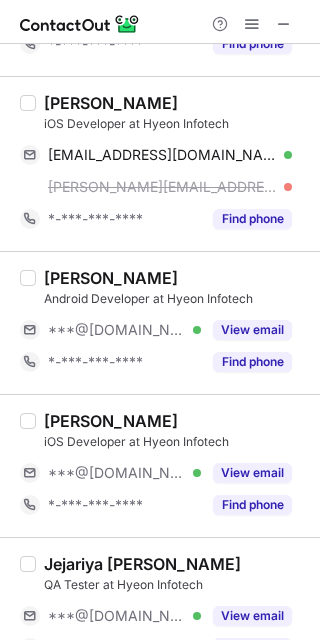 scroll, scrollTop: 500, scrollLeft: 0, axis: vertical 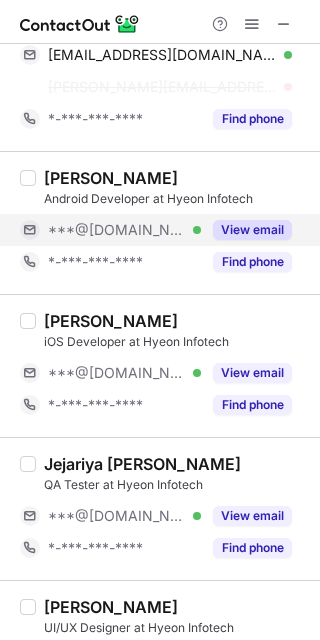 click on "View email" at bounding box center [252, 230] 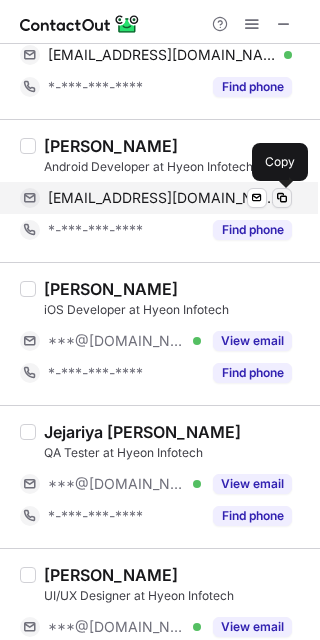 click at bounding box center [282, 198] 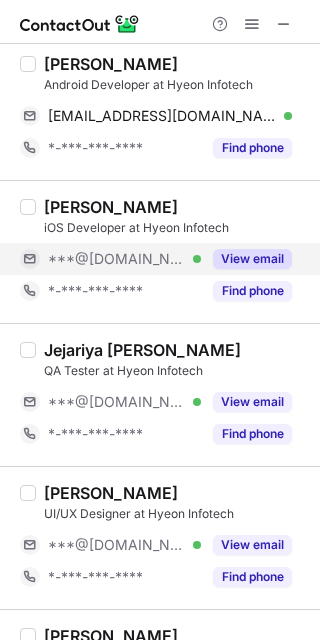 scroll, scrollTop: 700, scrollLeft: 0, axis: vertical 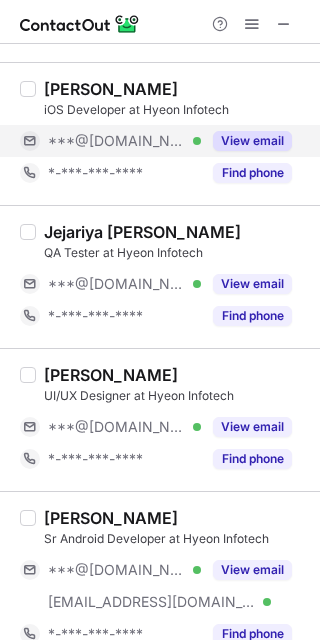 click on "View email" at bounding box center (252, 141) 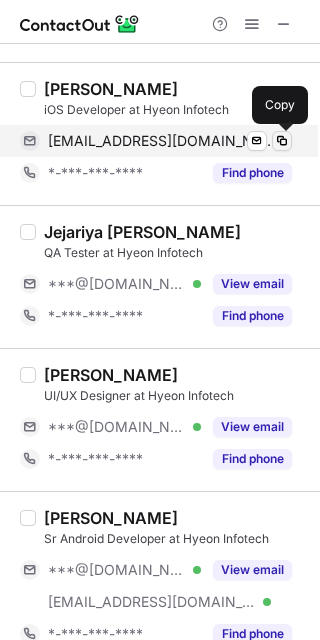 click at bounding box center (282, 141) 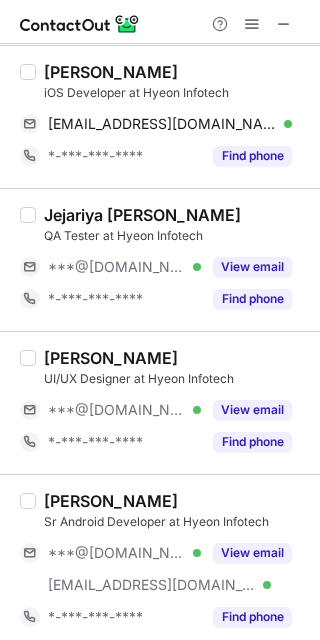 scroll, scrollTop: 726, scrollLeft: 0, axis: vertical 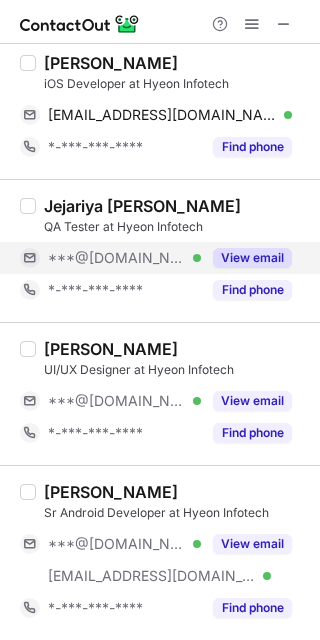 click on "View email" at bounding box center (252, 258) 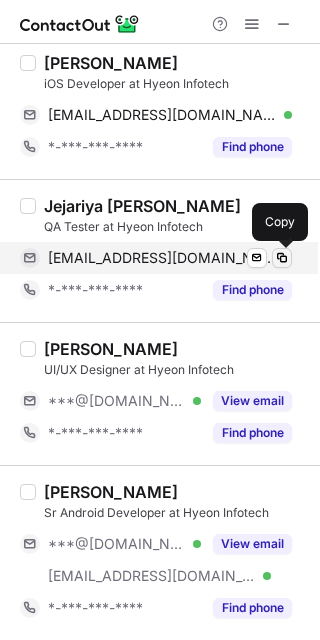 click at bounding box center (282, 258) 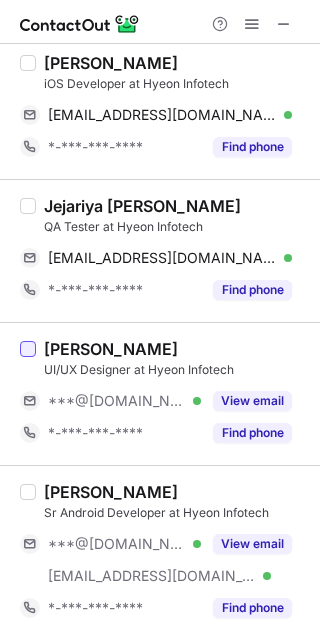 click at bounding box center [28, 349] 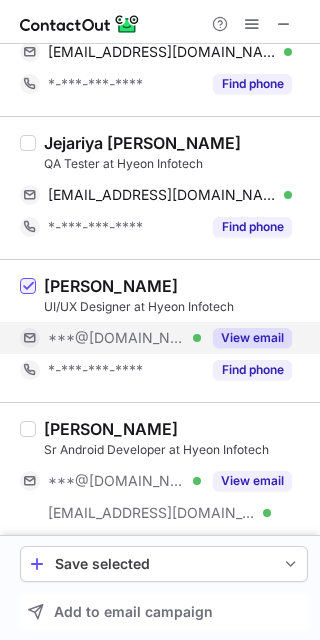 scroll, scrollTop: 826, scrollLeft: 0, axis: vertical 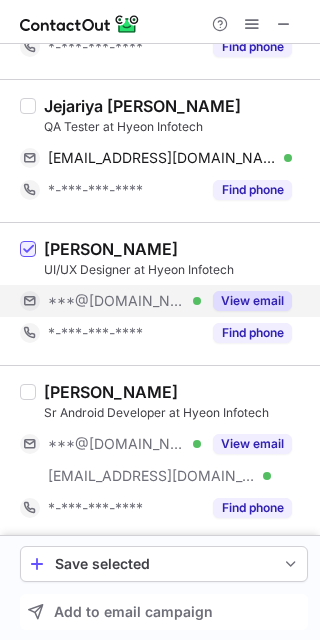 click on "View email" at bounding box center [252, 301] 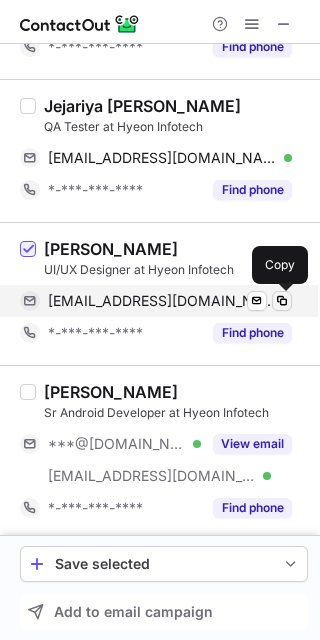 click at bounding box center [282, 301] 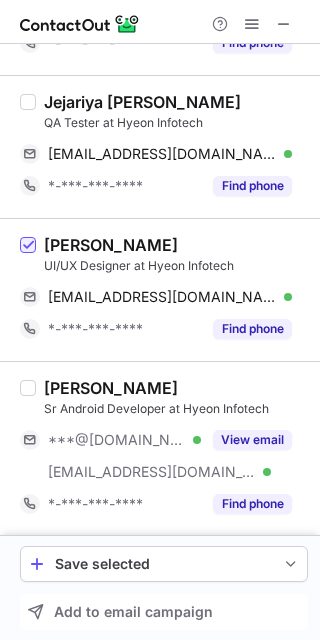 scroll, scrollTop: 831, scrollLeft: 0, axis: vertical 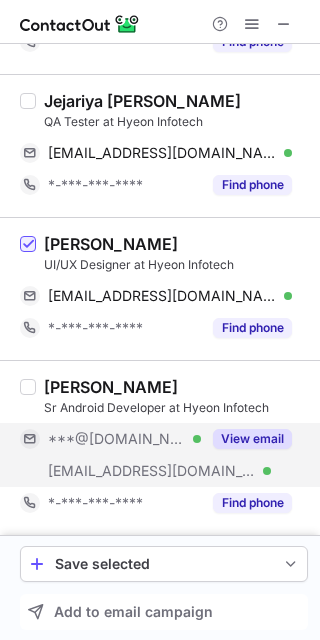 click on "View email" at bounding box center [252, 439] 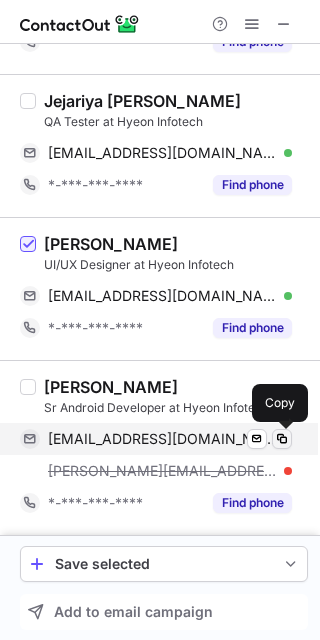 click at bounding box center [282, 439] 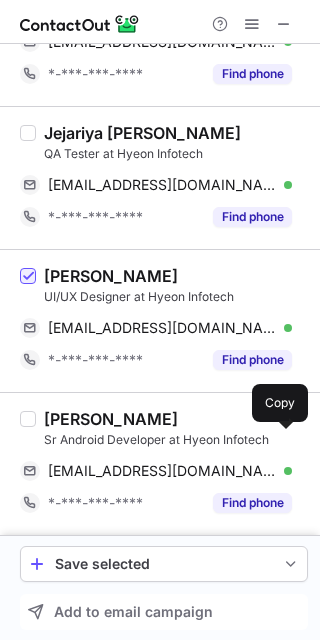 scroll, scrollTop: 799, scrollLeft: 0, axis: vertical 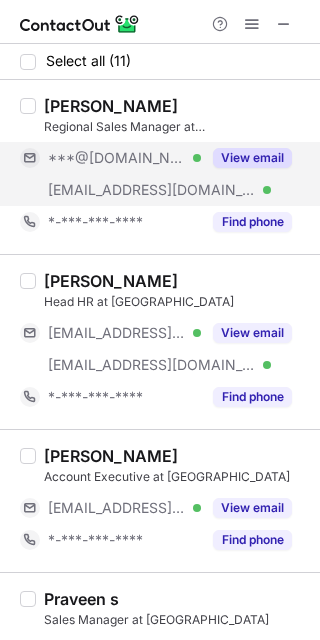 click on "View email" at bounding box center (246, 158) 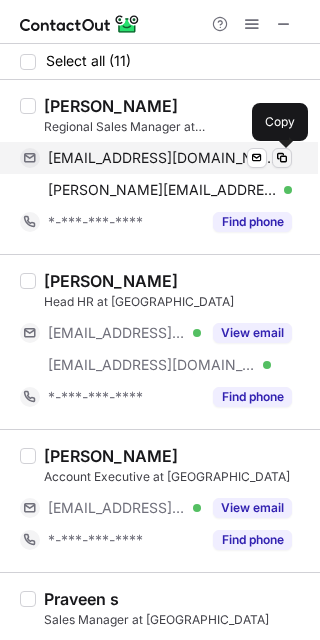 click at bounding box center (282, 158) 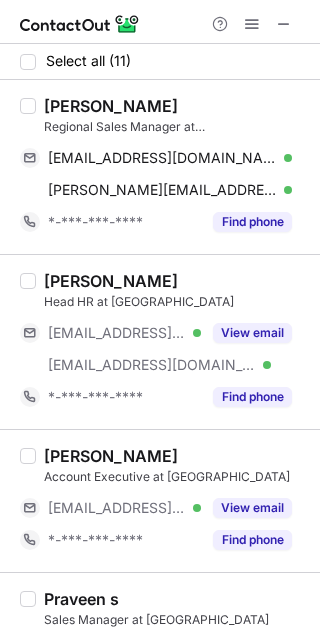 scroll, scrollTop: 100, scrollLeft: 0, axis: vertical 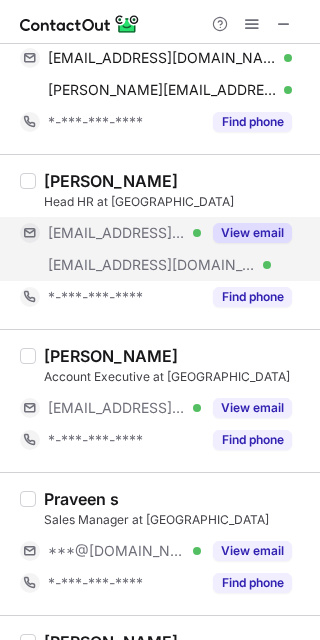 click on "View email" at bounding box center (252, 233) 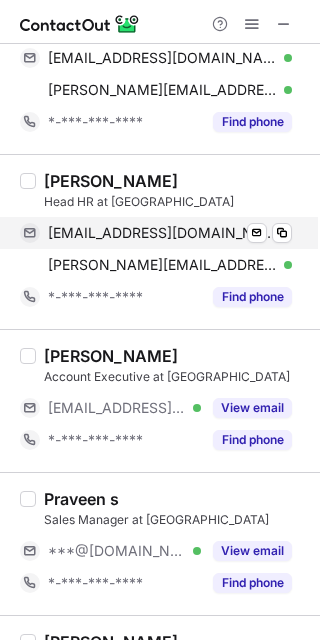 click on "myr0307@rediffmail.com Verified Send email Copy" at bounding box center [156, 233] 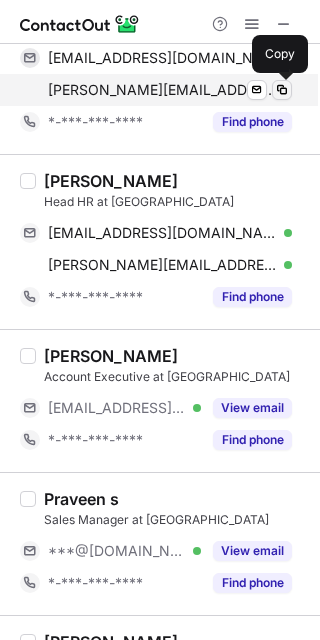 click at bounding box center (282, 90) 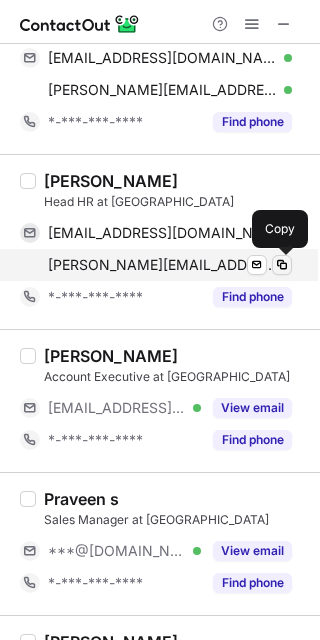 click at bounding box center (282, 265) 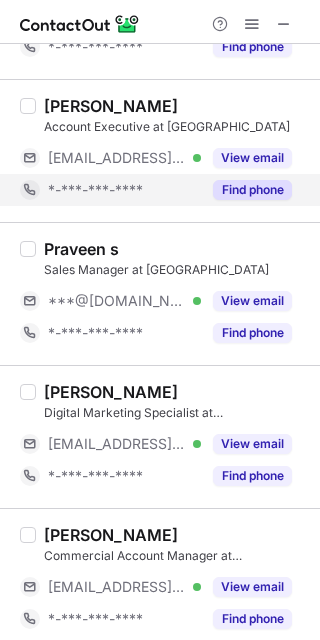scroll, scrollTop: 500, scrollLeft: 0, axis: vertical 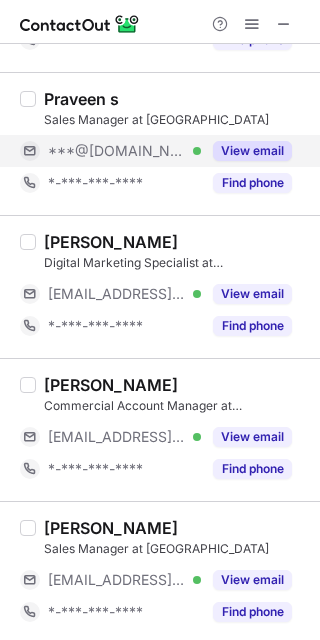 click on "View email" at bounding box center (252, 151) 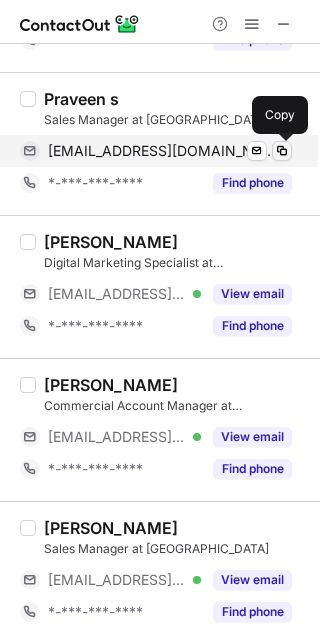 click at bounding box center [282, 151] 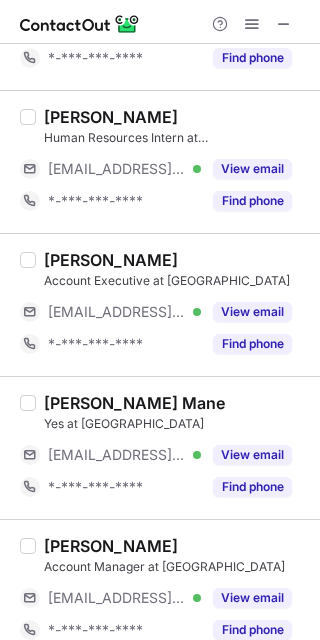 scroll, scrollTop: 1076, scrollLeft: 0, axis: vertical 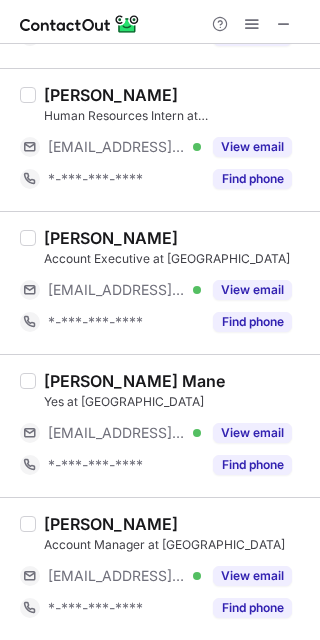 click at bounding box center [28, 381] 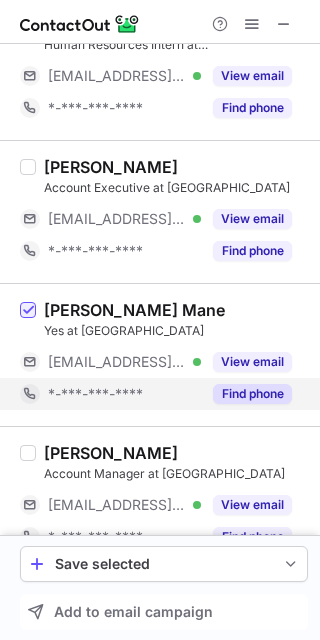 scroll, scrollTop: 1181, scrollLeft: 0, axis: vertical 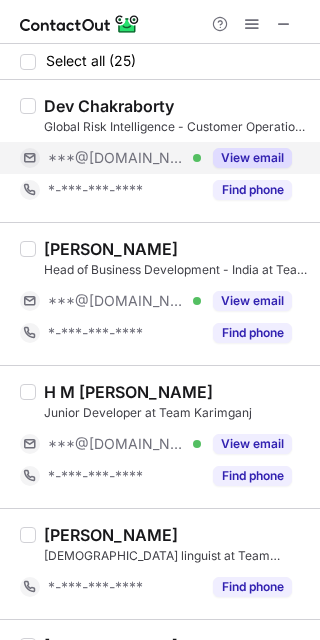 click on "View email" at bounding box center [246, 158] 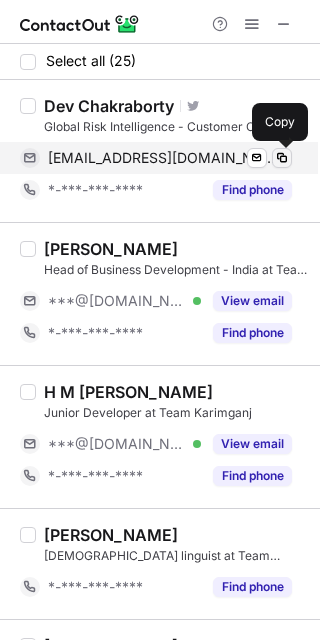 click at bounding box center (282, 158) 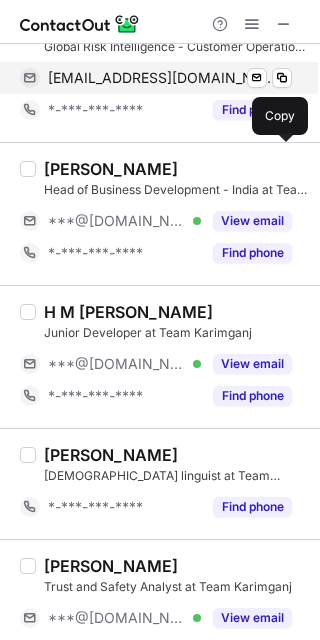 scroll, scrollTop: 100, scrollLeft: 0, axis: vertical 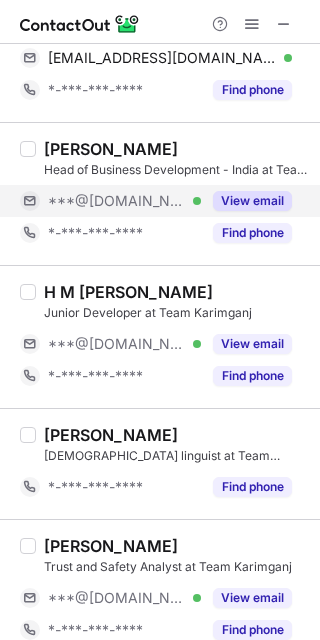 click on "View email" at bounding box center [252, 201] 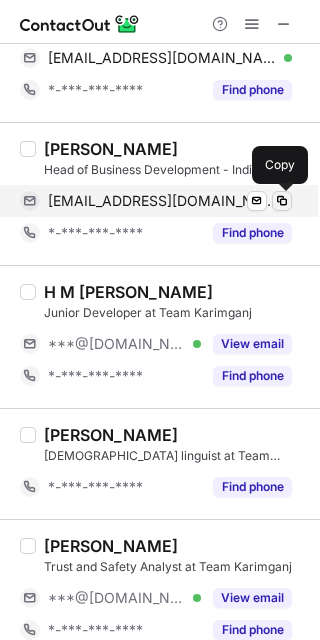 click at bounding box center (282, 201) 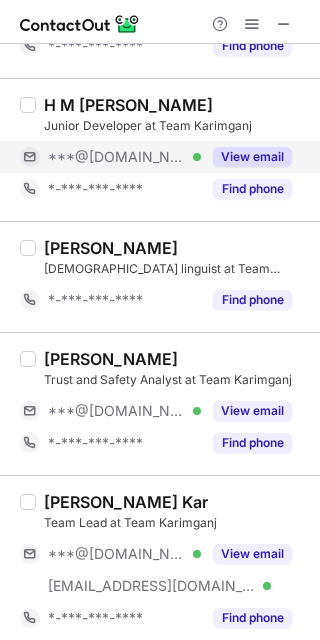 scroll, scrollTop: 300, scrollLeft: 0, axis: vertical 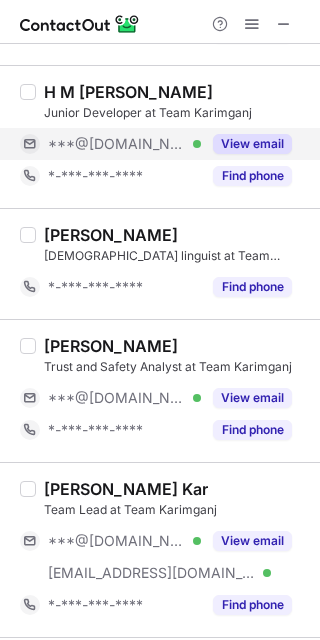 click on "View email" at bounding box center [252, 144] 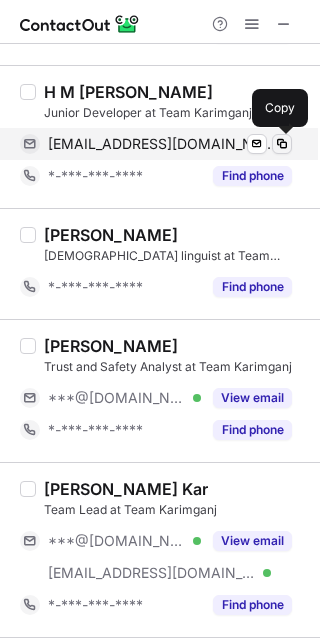 click at bounding box center [282, 144] 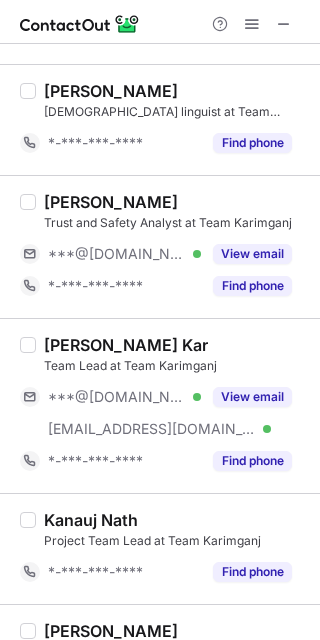 scroll, scrollTop: 500, scrollLeft: 0, axis: vertical 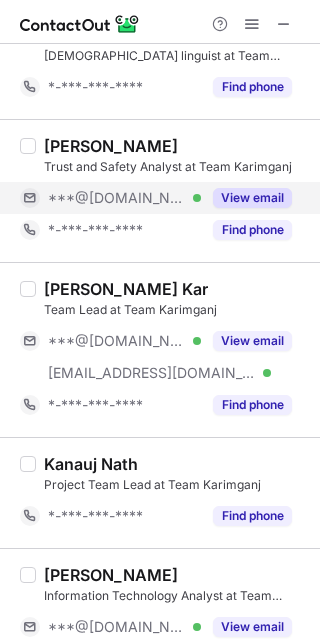 click on "View email" at bounding box center (252, 198) 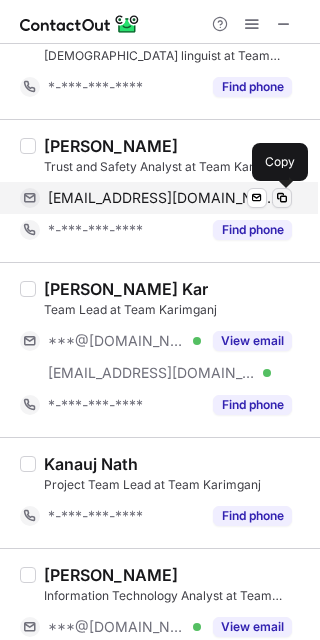 click at bounding box center [282, 198] 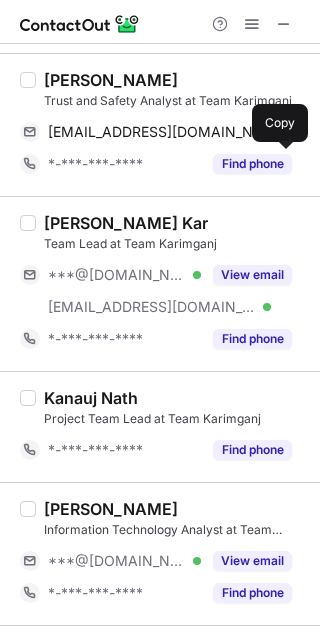 scroll, scrollTop: 600, scrollLeft: 0, axis: vertical 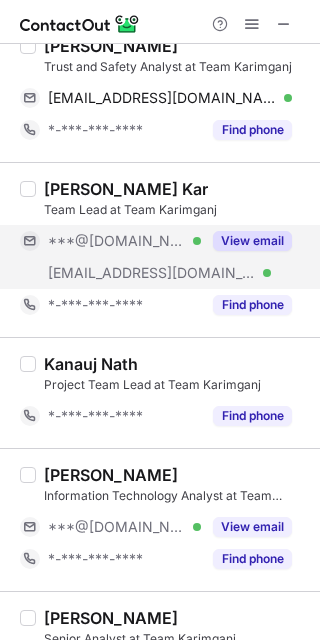 click on "View email" at bounding box center [252, 241] 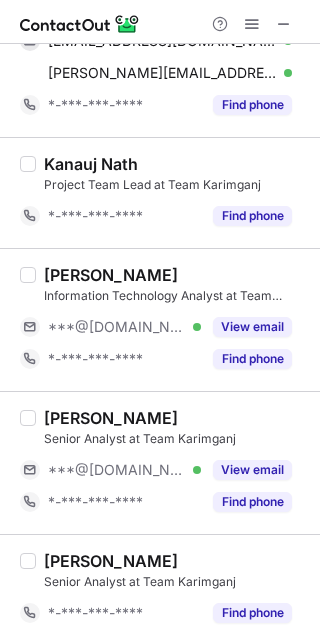 scroll, scrollTop: 700, scrollLeft: 0, axis: vertical 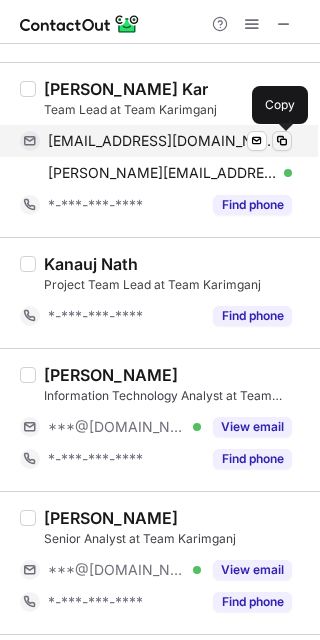 click at bounding box center [282, 141] 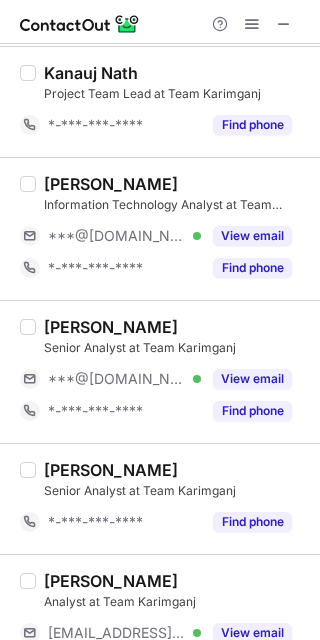 scroll, scrollTop: 900, scrollLeft: 0, axis: vertical 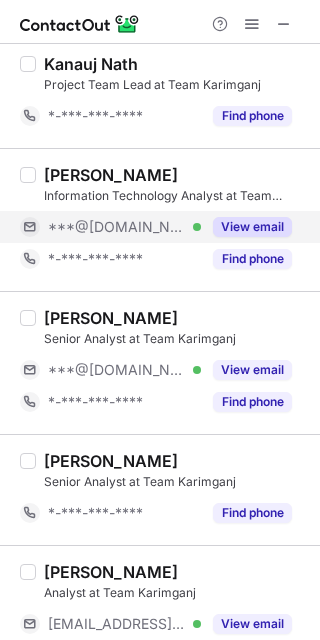 click on "View email" at bounding box center (252, 227) 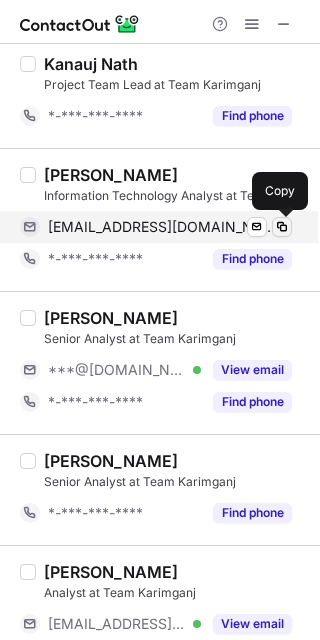 click at bounding box center (282, 227) 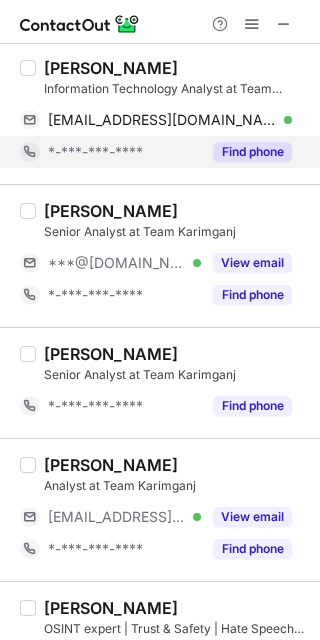 scroll, scrollTop: 1100, scrollLeft: 0, axis: vertical 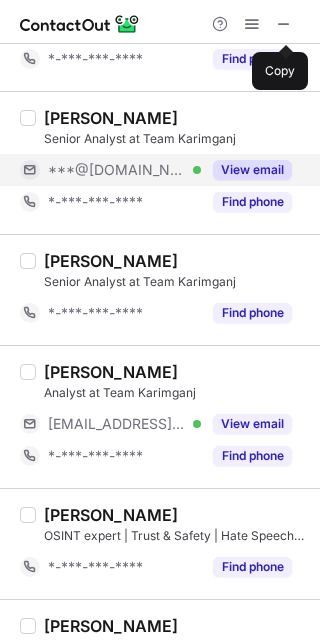 click on "View email" at bounding box center (252, 170) 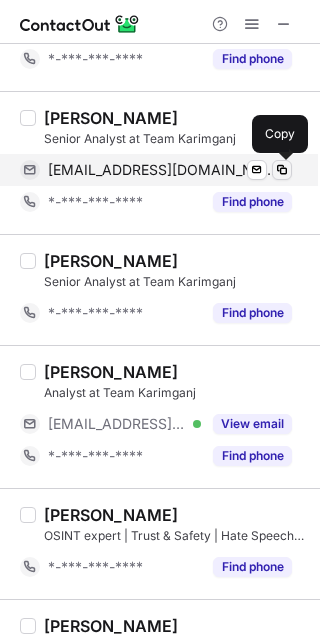 click at bounding box center (282, 170) 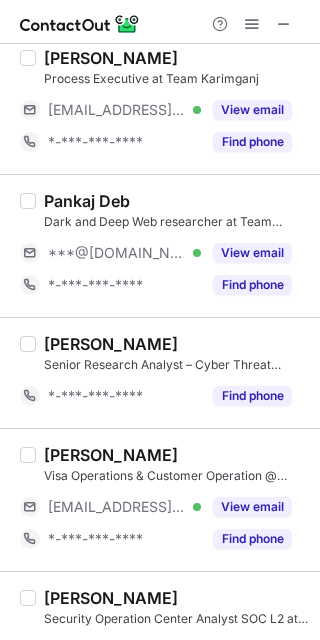 scroll, scrollTop: 1800, scrollLeft: 0, axis: vertical 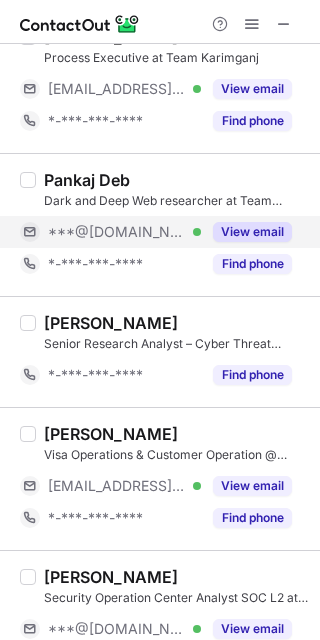 click on "View email" at bounding box center [252, 232] 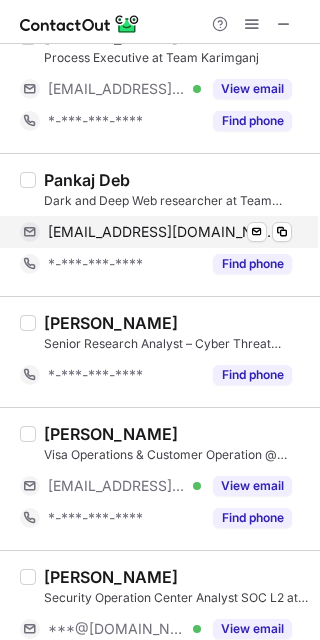 click on "pankajdeb619@gmail.com Verified Send email Copy" at bounding box center (156, 232) 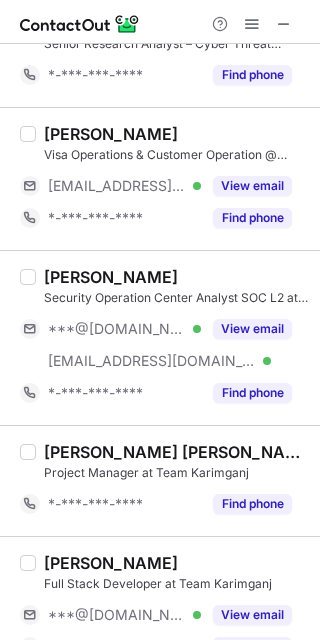 scroll, scrollTop: 2200, scrollLeft: 0, axis: vertical 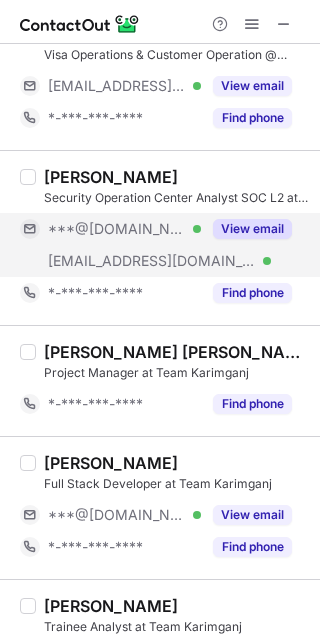 click on "View email" at bounding box center [252, 229] 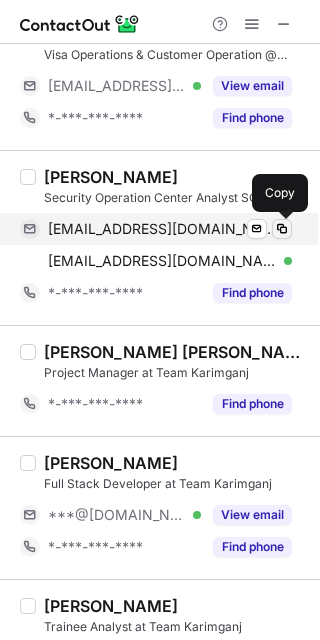 click at bounding box center [282, 229] 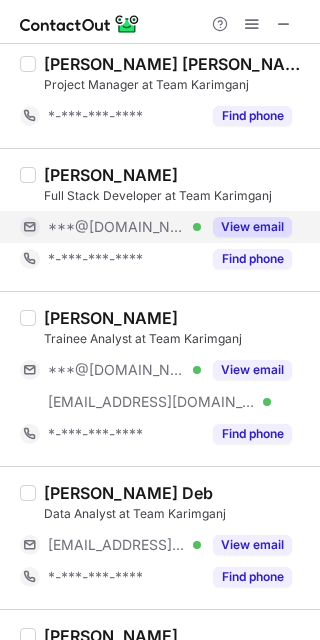 scroll, scrollTop: 2500, scrollLeft: 0, axis: vertical 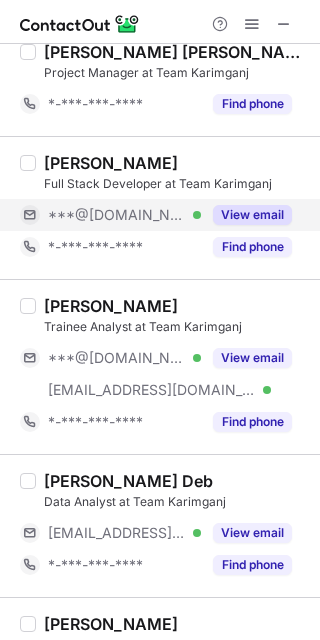click on "View email" at bounding box center (252, 215) 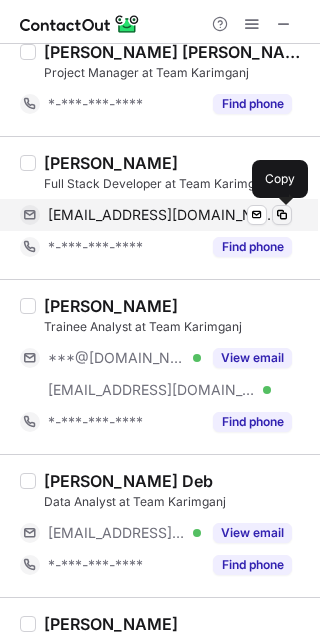 click at bounding box center [282, 215] 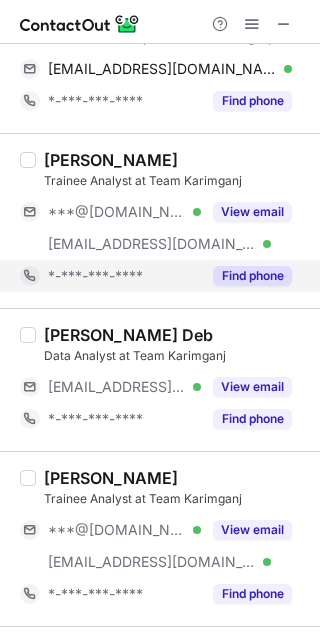 scroll, scrollTop: 2700, scrollLeft: 0, axis: vertical 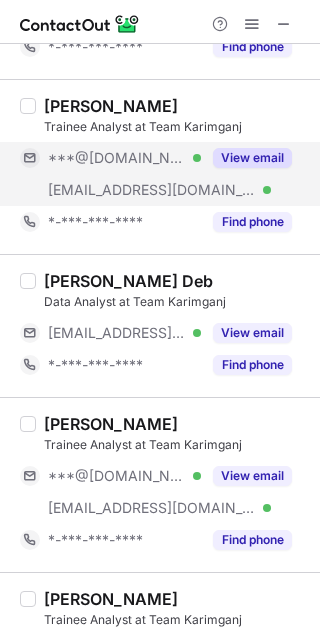 click on "View email" at bounding box center [252, 158] 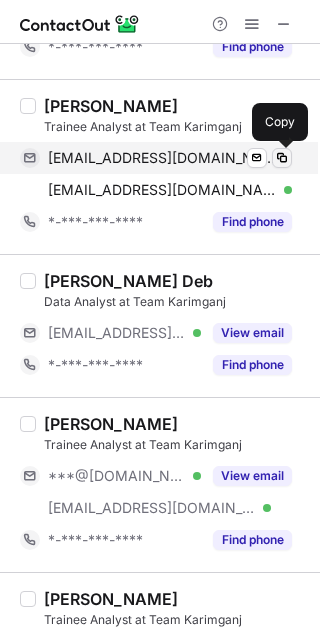 click at bounding box center [282, 158] 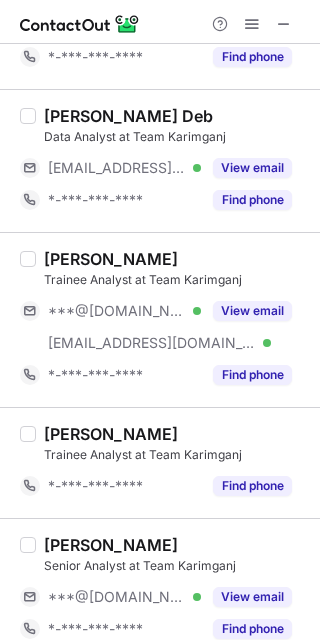 scroll, scrollTop: 2886, scrollLeft: 0, axis: vertical 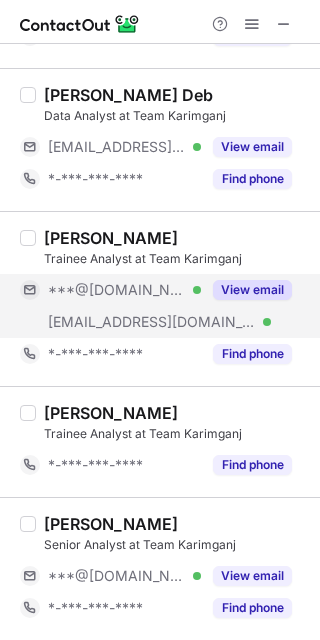 click on "View email" at bounding box center (252, 290) 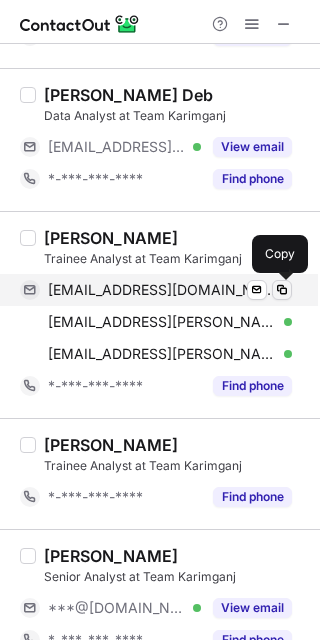 click at bounding box center [282, 290] 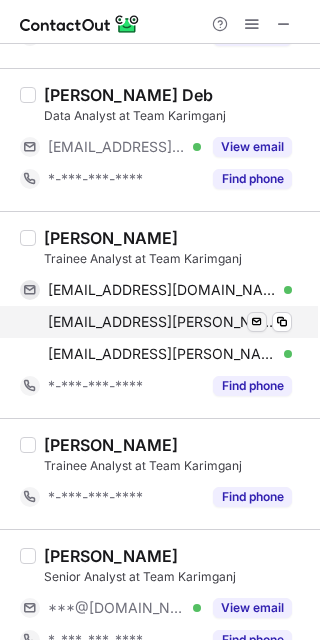drag, startPoint x: 283, startPoint y: 311, endPoint x: 265, endPoint y: 329, distance: 25.455845 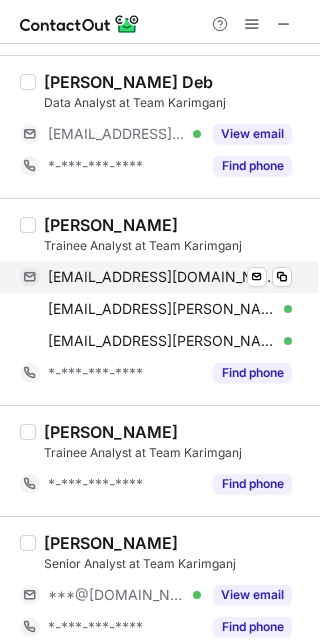 scroll, scrollTop: 2918, scrollLeft: 0, axis: vertical 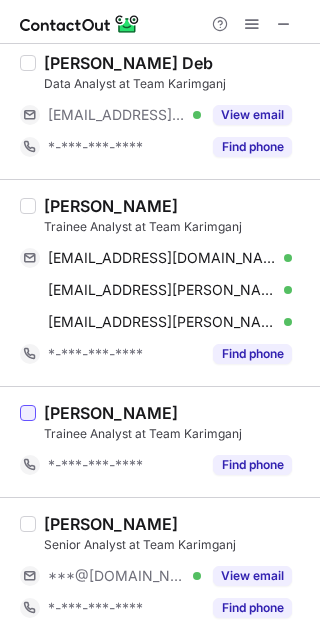 click at bounding box center [28, 413] 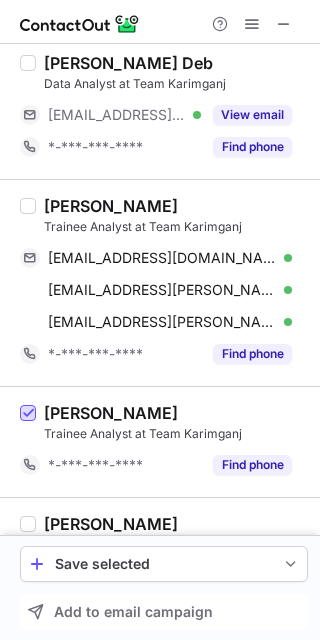 scroll, scrollTop: 3018, scrollLeft: 0, axis: vertical 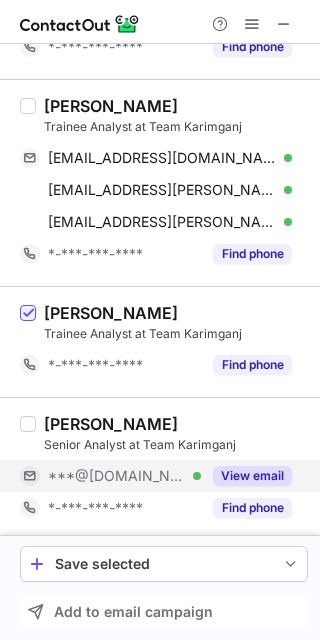 click on "View email" at bounding box center (246, 476) 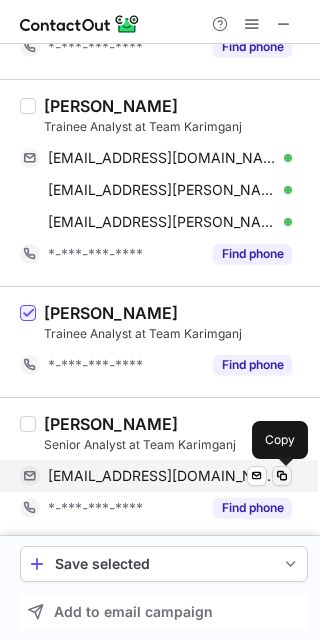 click at bounding box center [282, 476] 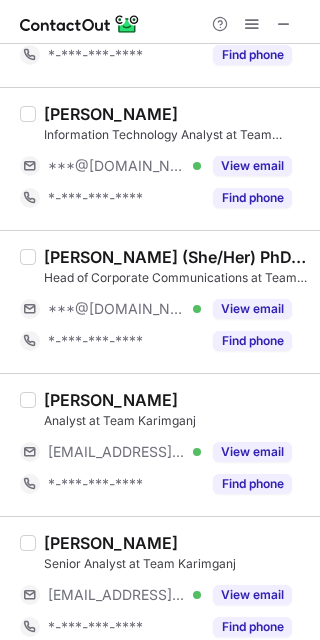 scroll, scrollTop: 0, scrollLeft: 0, axis: both 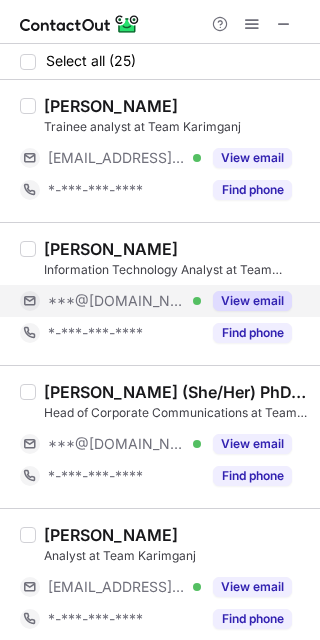 click on "View email" at bounding box center (246, 301) 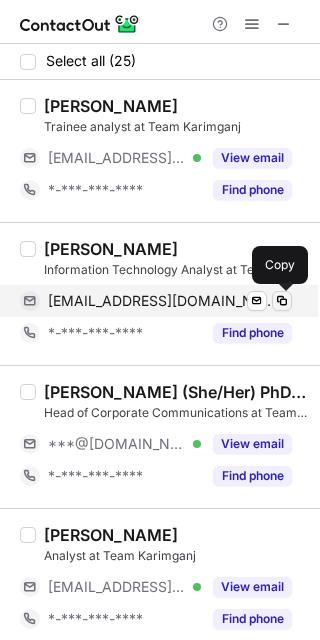 click at bounding box center [282, 301] 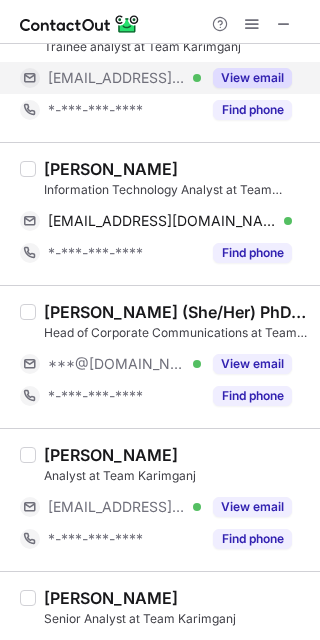 scroll, scrollTop: 200, scrollLeft: 0, axis: vertical 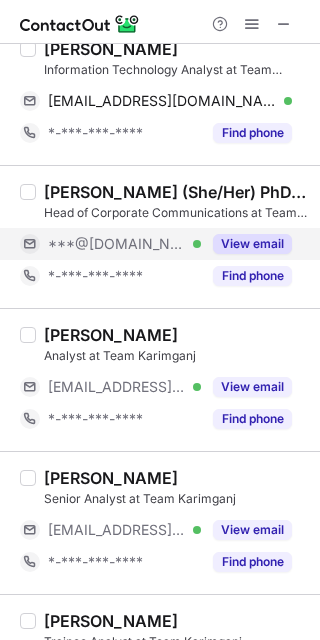 click on "View email" at bounding box center [252, 244] 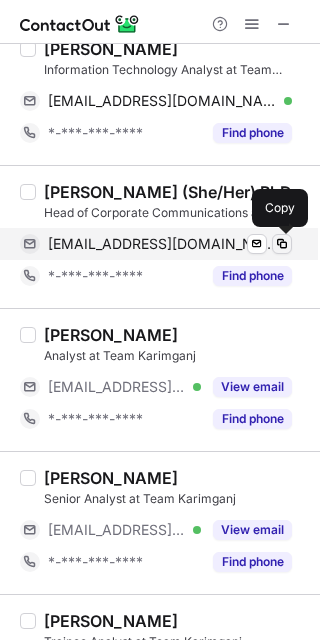 click at bounding box center (282, 244) 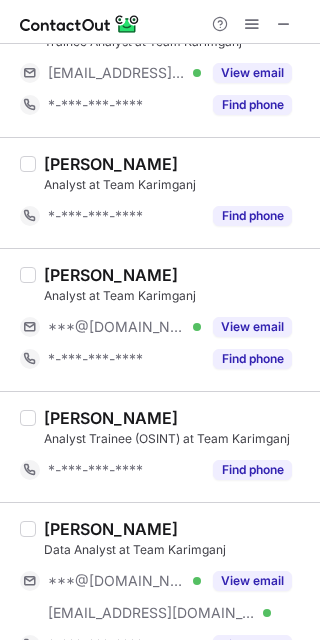 scroll, scrollTop: 900, scrollLeft: 0, axis: vertical 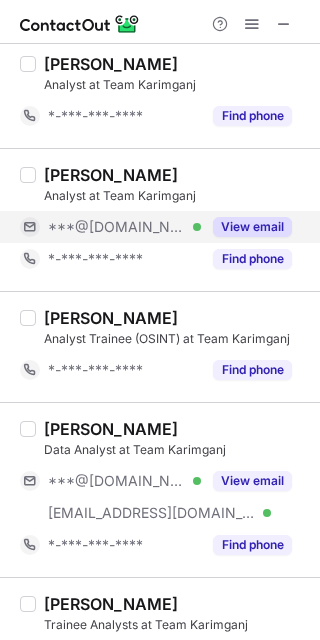 click on "View email" at bounding box center (246, 227) 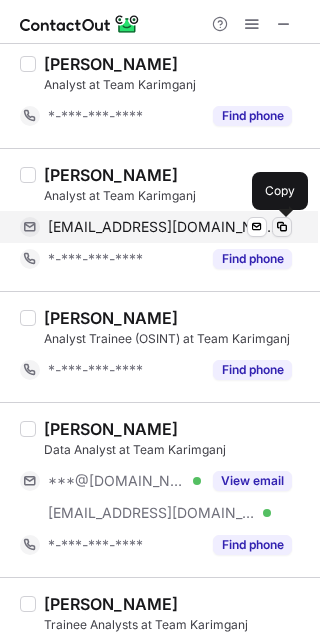 click at bounding box center (282, 227) 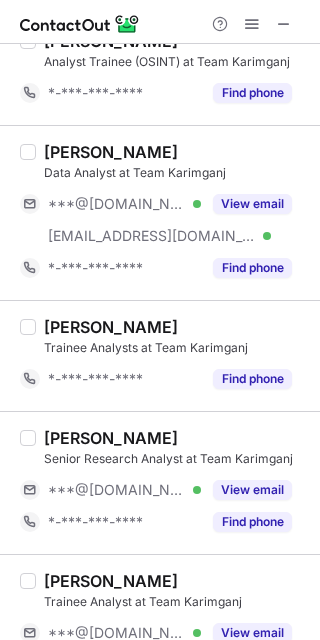 scroll, scrollTop: 1200, scrollLeft: 0, axis: vertical 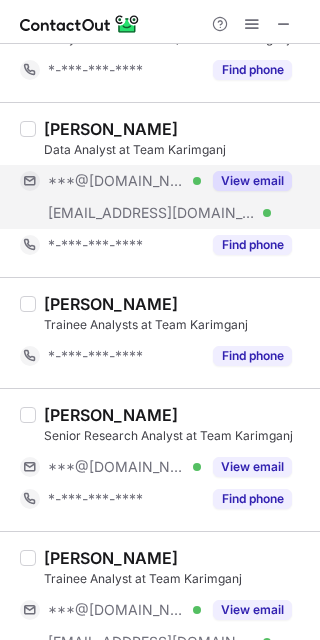 click on "View email" at bounding box center [252, 181] 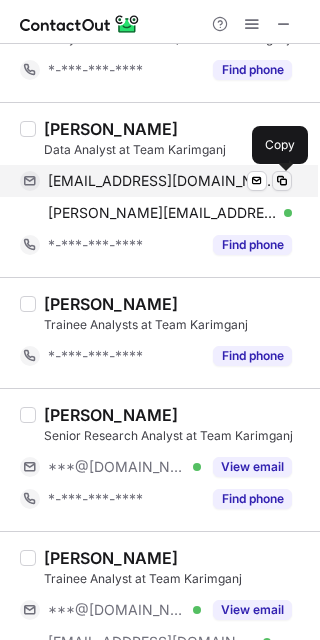 click at bounding box center [282, 181] 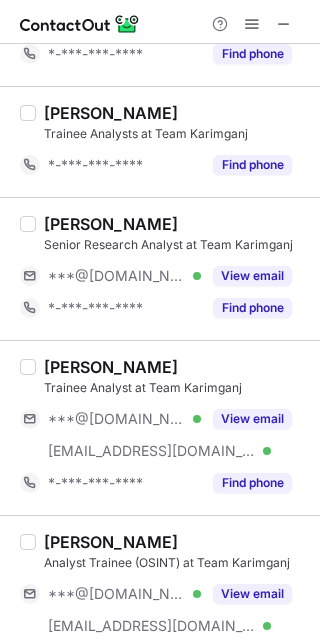 scroll, scrollTop: 1500, scrollLeft: 0, axis: vertical 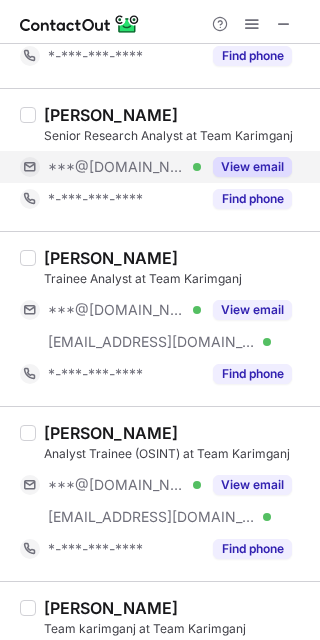 click on "View email" at bounding box center [252, 167] 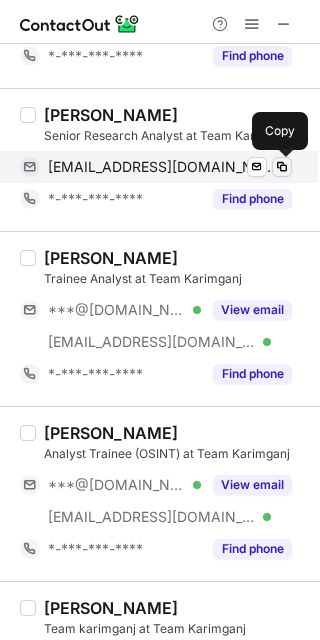 click at bounding box center [282, 167] 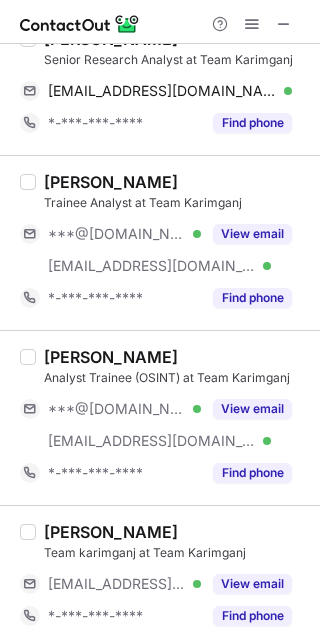 scroll, scrollTop: 1600, scrollLeft: 0, axis: vertical 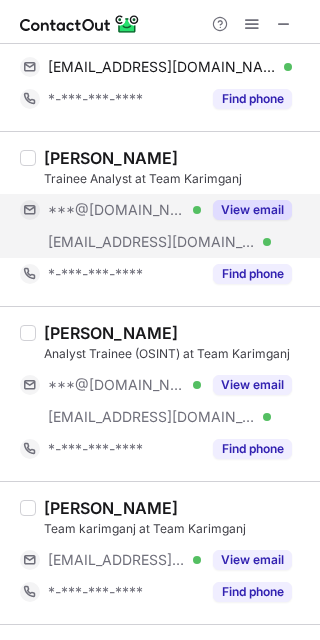 click on "View email" at bounding box center (252, 210) 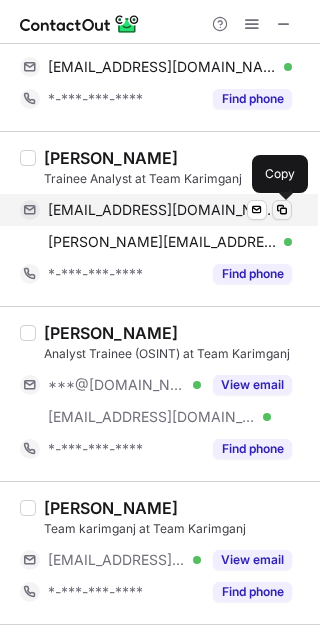 click at bounding box center [282, 210] 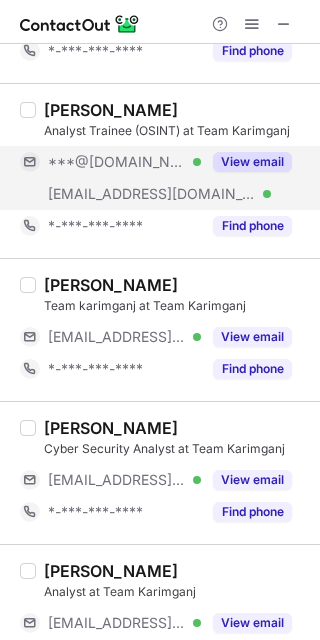 scroll, scrollTop: 1800, scrollLeft: 0, axis: vertical 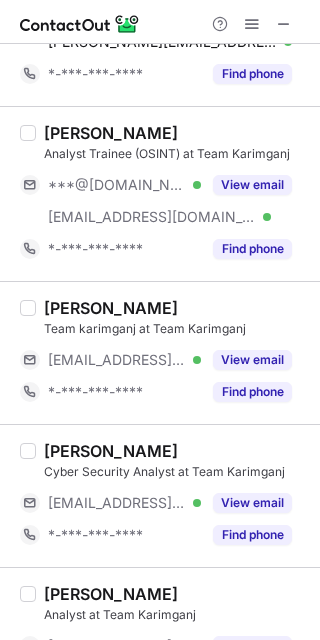 click on "Kalpeswar Paul Analyst Trainee (OSINT) at Team Karimganj ***@gmail.com Verified ***@teamkarimganj.com Verified View email *-***-***-**** Find phone" at bounding box center (172, 194) 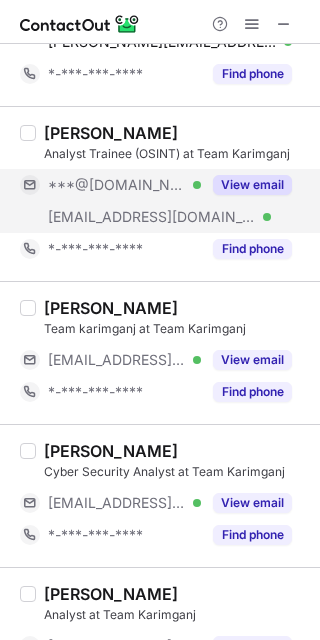 click on "View email" at bounding box center [246, 185] 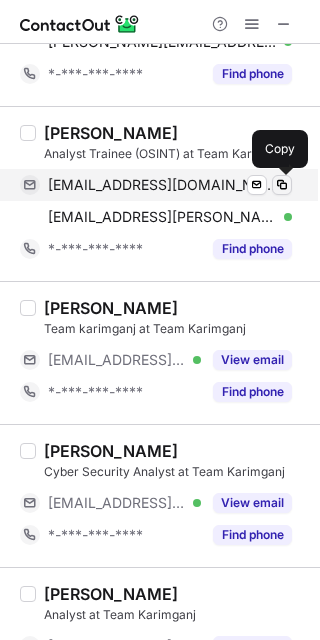 click at bounding box center (282, 185) 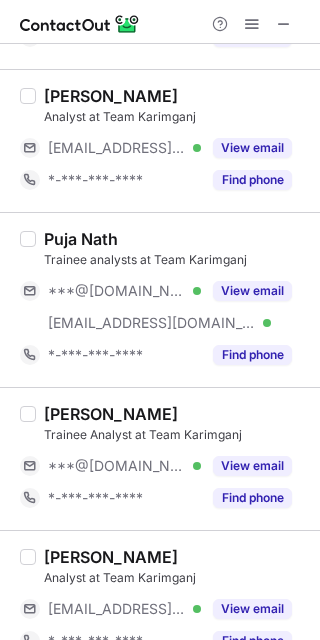 scroll, scrollTop: 2400, scrollLeft: 0, axis: vertical 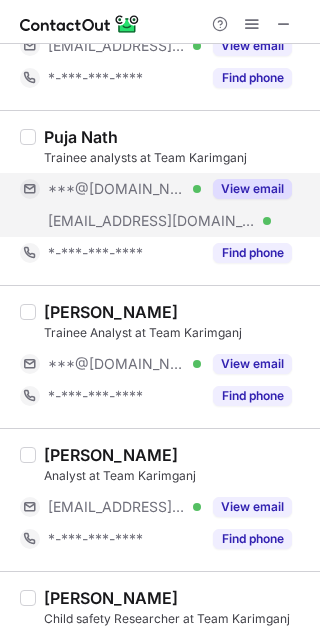click on "View email" at bounding box center [252, 189] 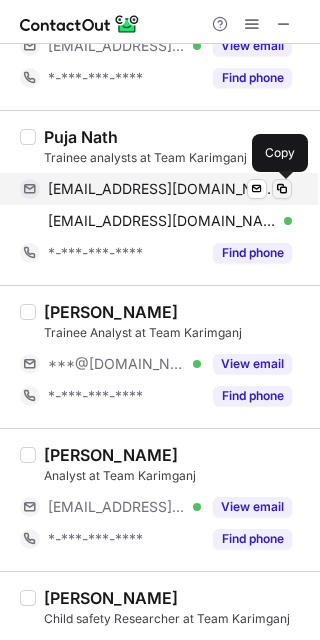click at bounding box center (282, 189) 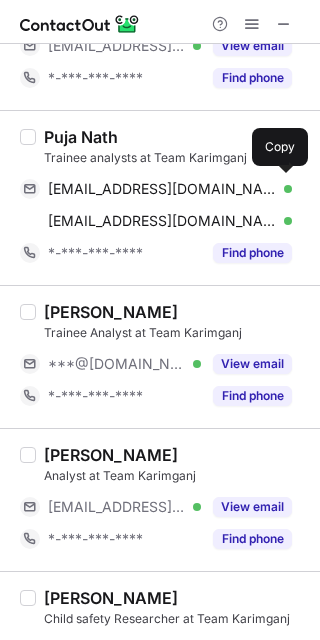 scroll, scrollTop: 2500, scrollLeft: 0, axis: vertical 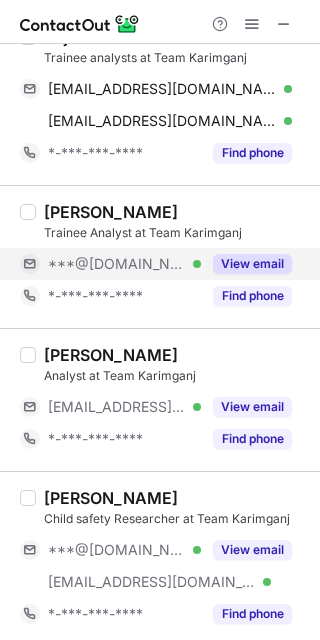 click on "View email" at bounding box center (252, 264) 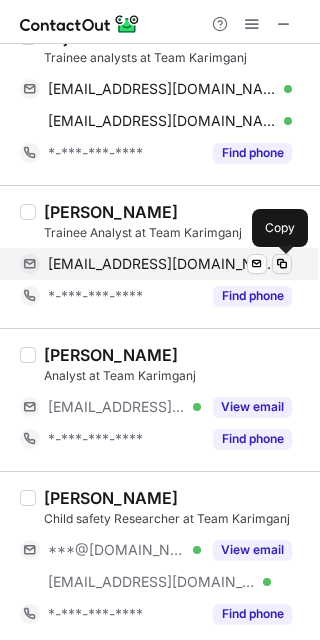 click at bounding box center [282, 264] 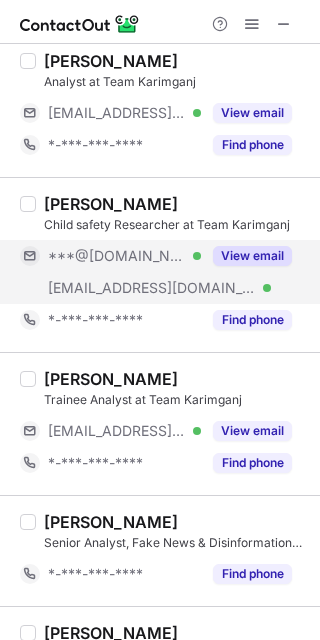 scroll, scrollTop: 2800, scrollLeft: 0, axis: vertical 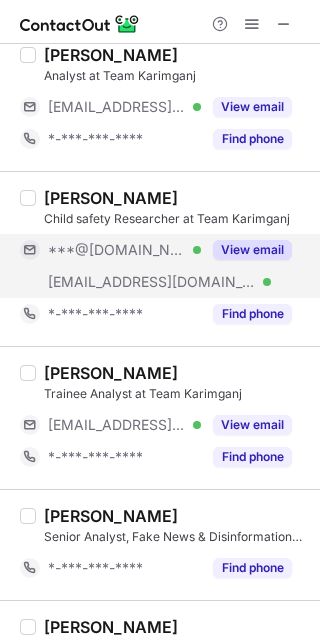 click on "View email" at bounding box center (252, 250) 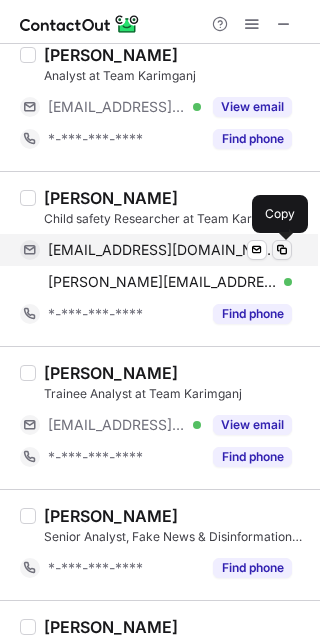 click at bounding box center (282, 250) 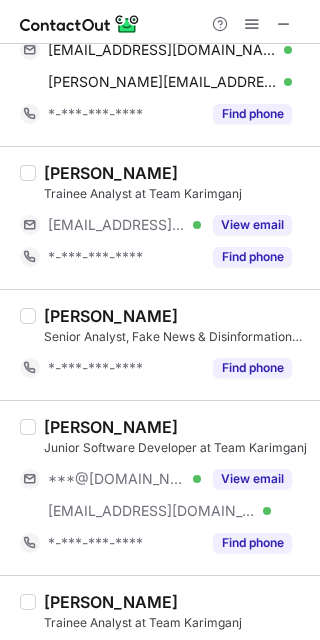 scroll, scrollTop: 3078, scrollLeft: 0, axis: vertical 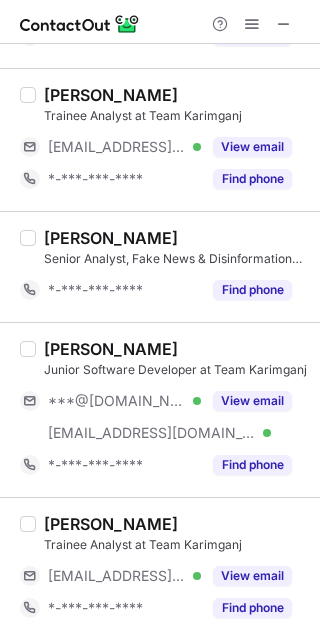 click at bounding box center [28, 349] 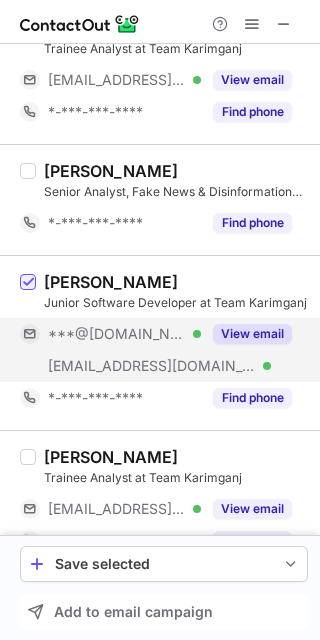 scroll, scrollTop: 3183, scrollLeft: 0, axis: vertical 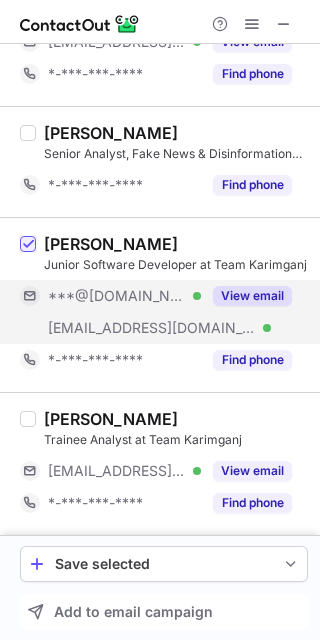 click on "View email" at bounding box center [246, 296] 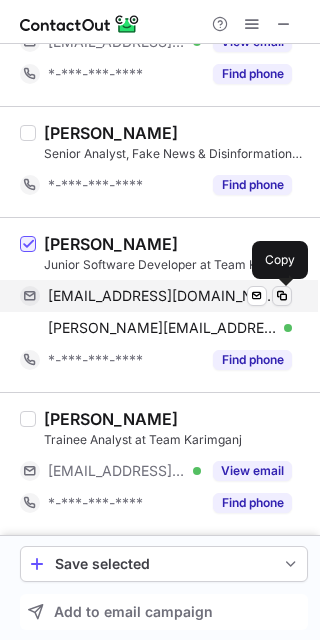 click at bounding box center [282, 296] 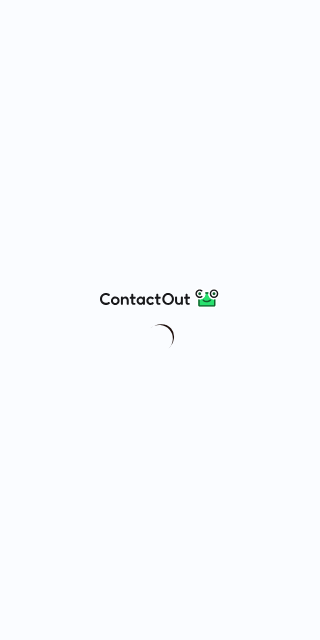 scroll, scrollTop: 0, scrollLeft: 0, axis: both 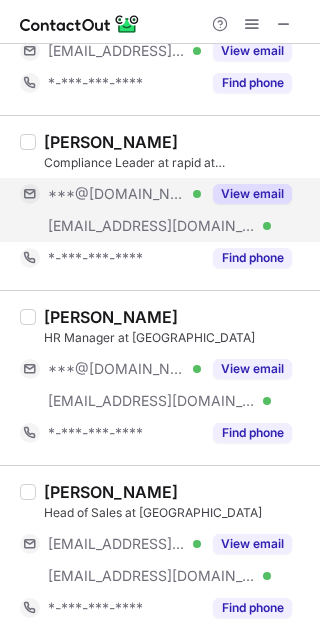 click on "View email" at bounding box center [252, 194] 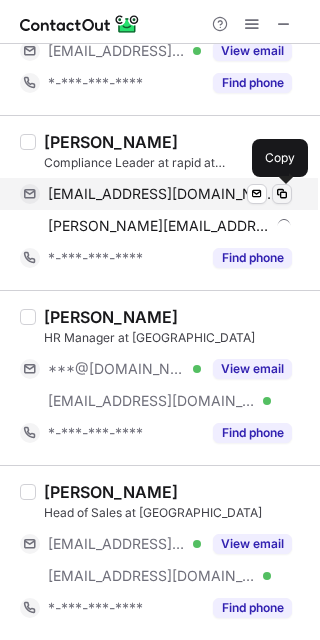 click at bounding box center (282, 194) 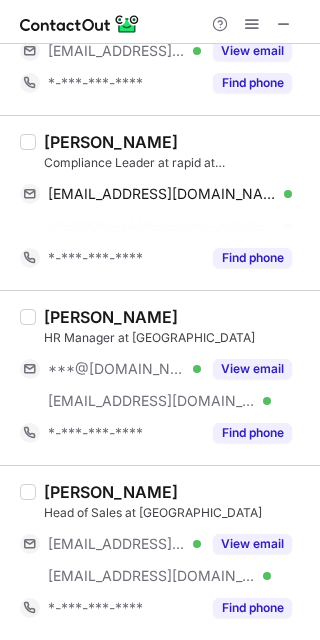 scroll, scrollTop: 250, scrollLeft: 0, axis: vertical 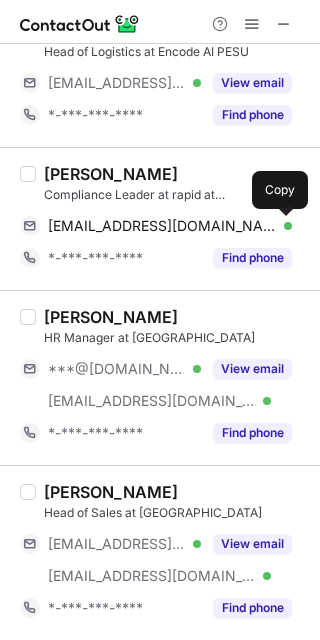 click at bounding box center [28, 317] 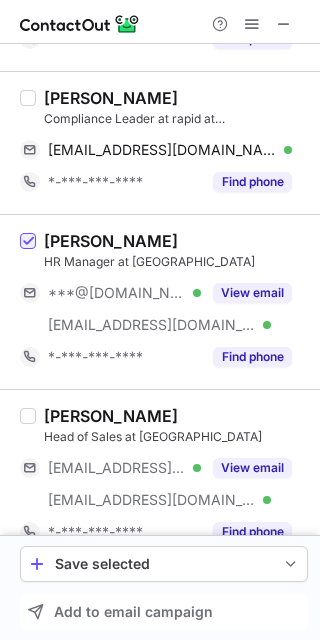 scroll, scrollTop: 355, scrollLeft: 0, axis: vertical 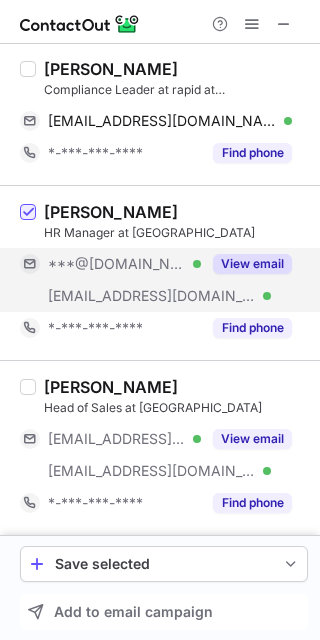click on "View email" at bounding box center [252, 264] 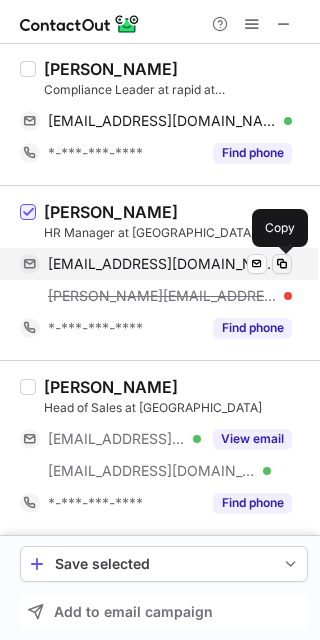 click at bounding box center (282, 264) 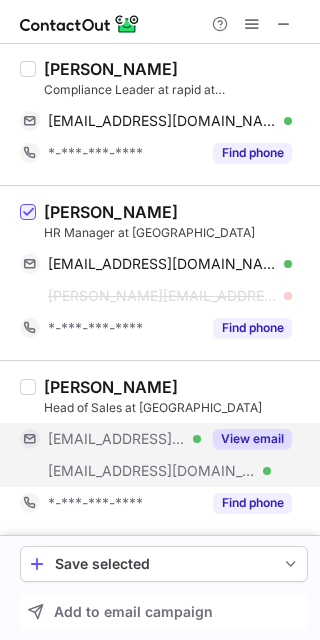 click on "View email" at bounding box center (252, 439) 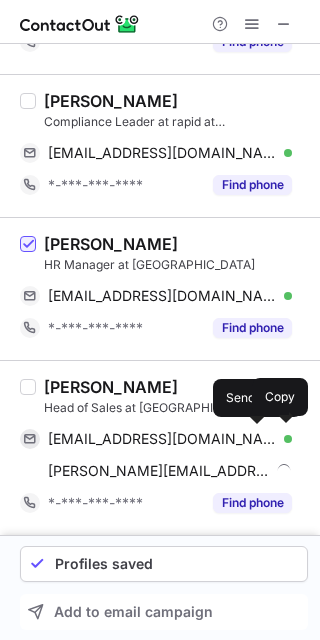 scroll, scrollTop: 323, scrollLeft: 0, axis: vertical 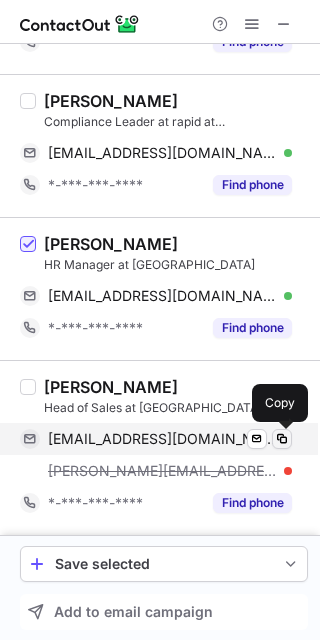 click at bounding box center [282, 439] 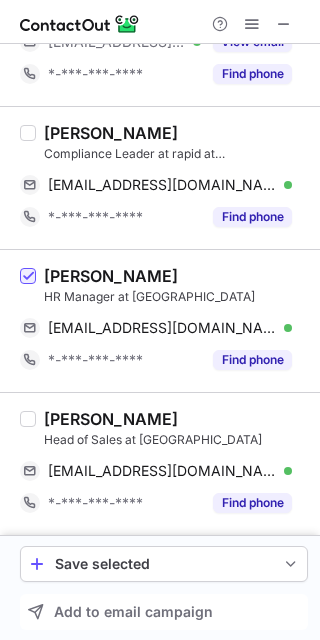 scroll, scrollTop: 291, scrollLeft: 0, axis: vertical 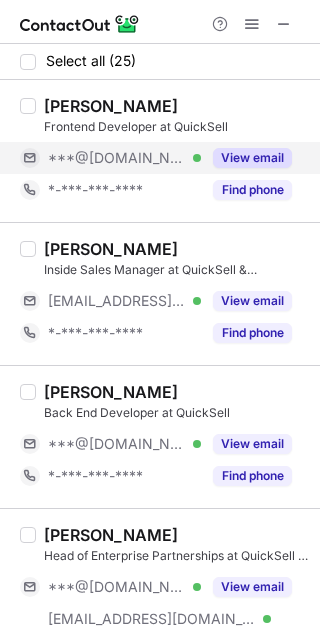 click on "View email" at bounding box center [252, 158] 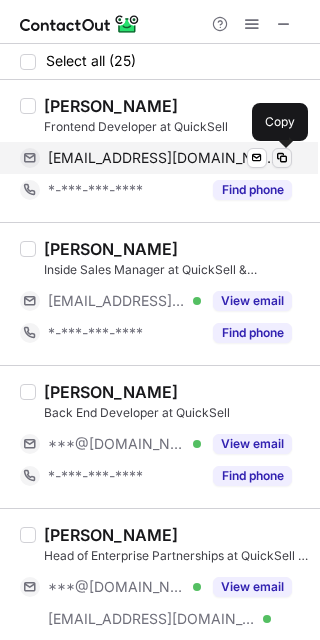 drag, startPoint x: 286, startPoint y: 161, endPoint x: 303, endPoint y: 130, distance: 35.35534 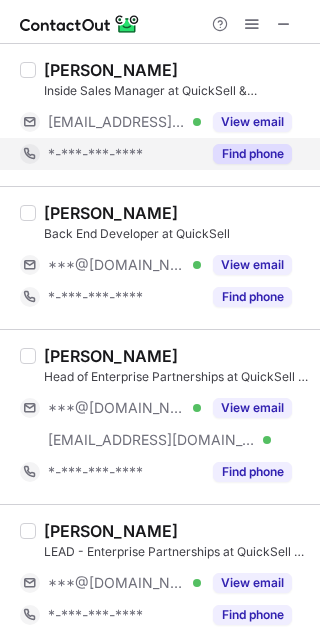 scroll, scrollTop: 200, scrollLeft: 0, axis: vertical 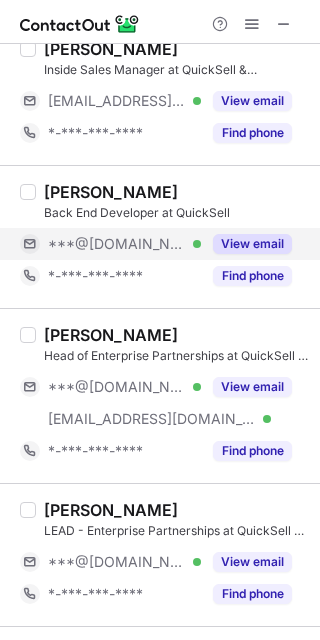 click on "View email" at bounding box center [252, 244] 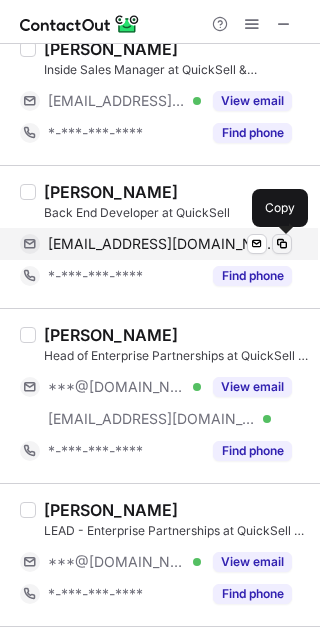 click at bounding box center (282, 244) 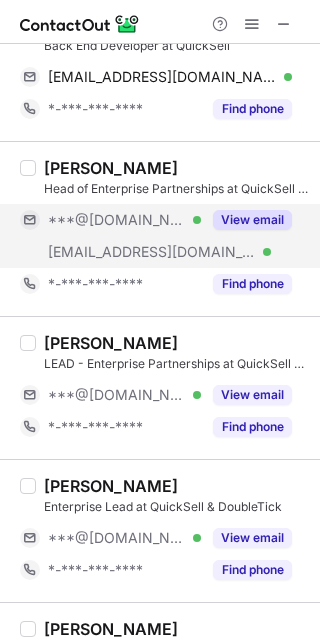 scroll, scrollTop: 400, scrollLeft: 0, axis: vertical 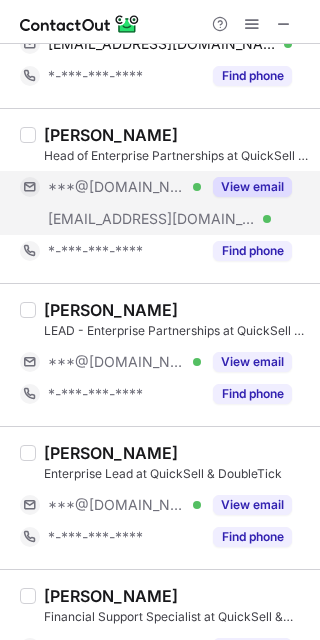 click on "View email" at bounding box center [252, 187] 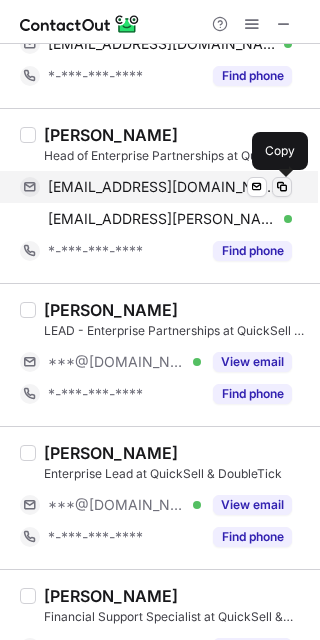 click at bounding box center (282, 187) 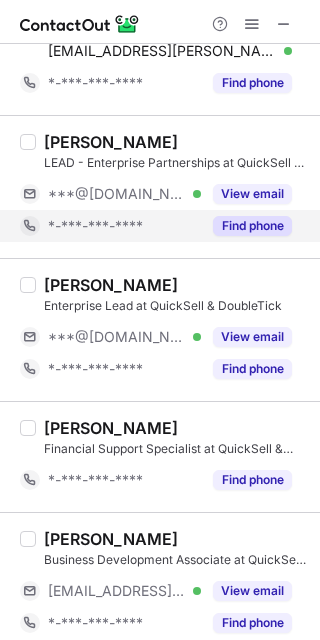 scroll, scrollTop: 600, scrollLeft: 0, axis: vertical 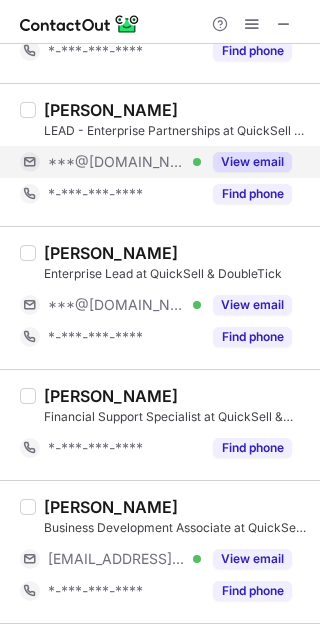 click on "View email" at bounding box center (252, 162) 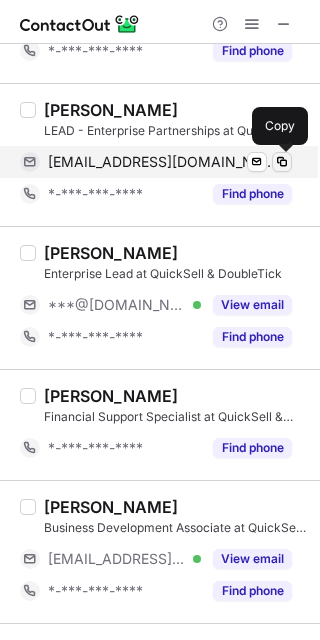 click at bounding box center (282, 162) 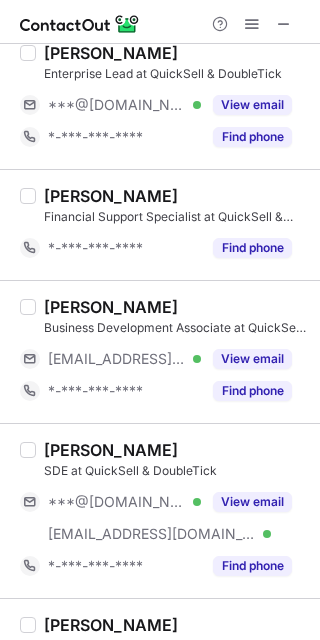 scroll, scrollTop: 700, scrollLeft: 0, axis: vertical 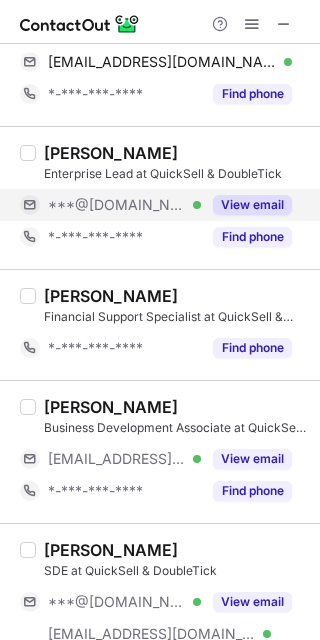 click on "View email" at bounding box center [252, 205] 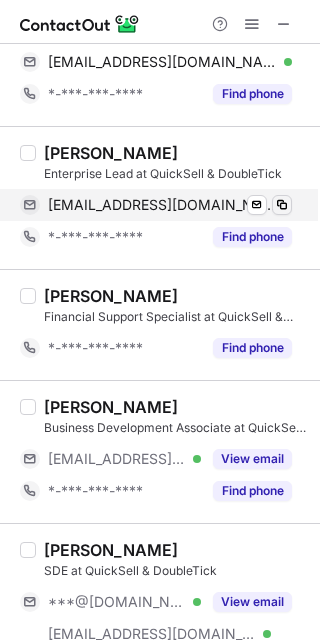 click at bounding box center [282, 205] 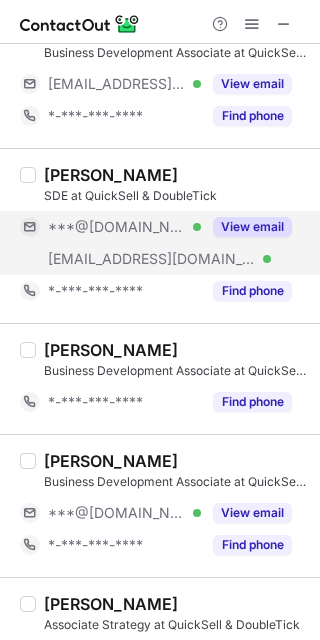 scroll, scrollTop: 1100, scrollLeft: 0, axis: vertical 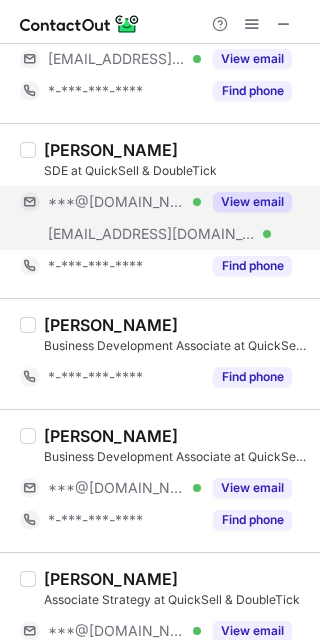 click on "View email" at bounding box center (252, 202) 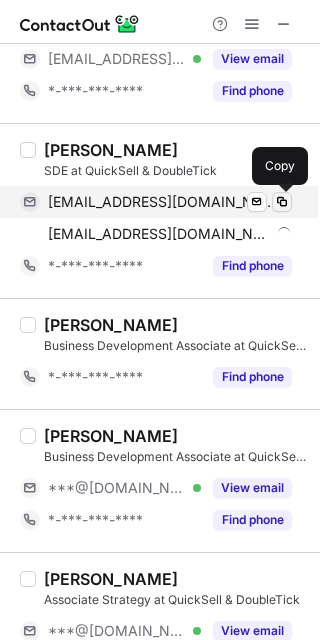click at bounding box center [282, 202] 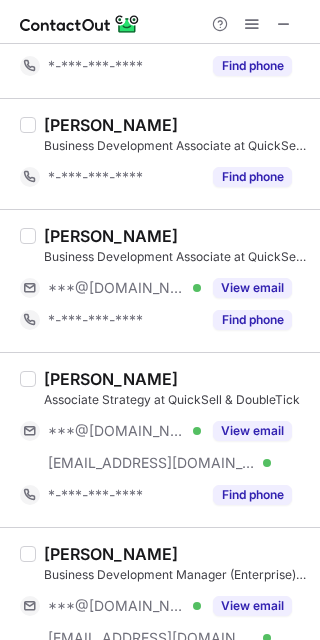 scroll, scrollTop: 1400, scrollLeft: 0, axis: vertical 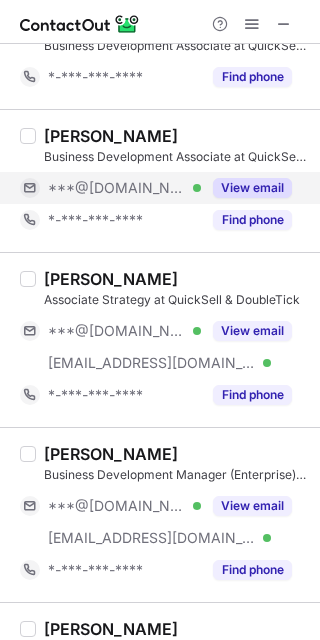 click on "View email" at bounding box center (252, 188) 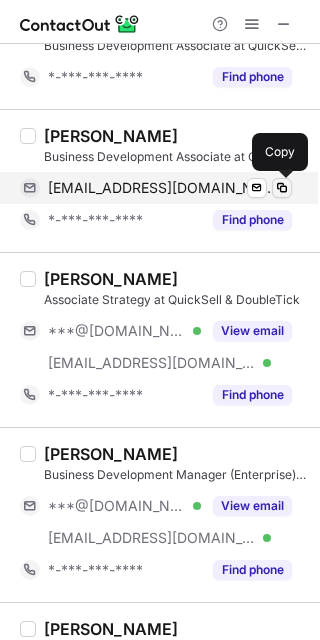 click at bounding box center [282, 188] 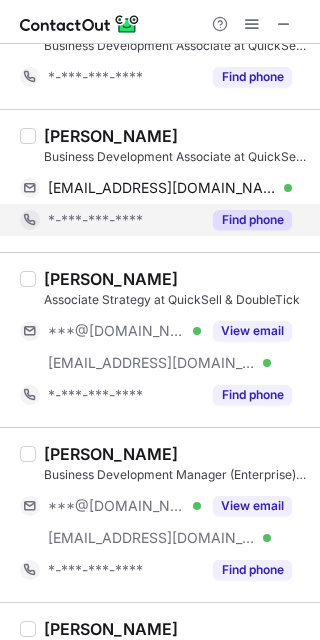 scroll, scrollTop: 1500, scrollLeft: 0, axis: vertical 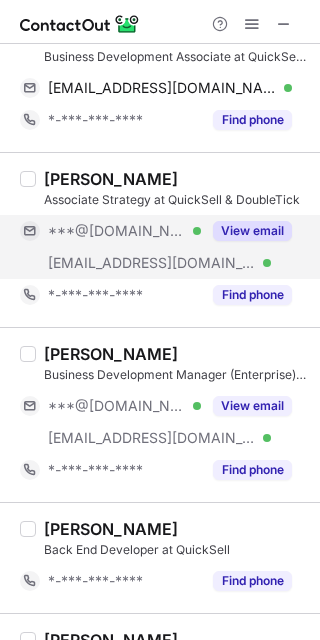 click on "View email" at bounding box center [252, 231] 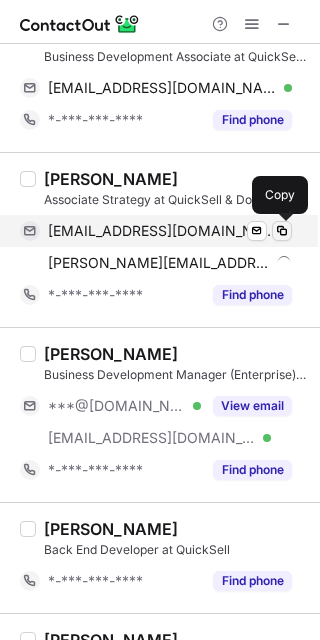 click at bounding box center [282, 231] 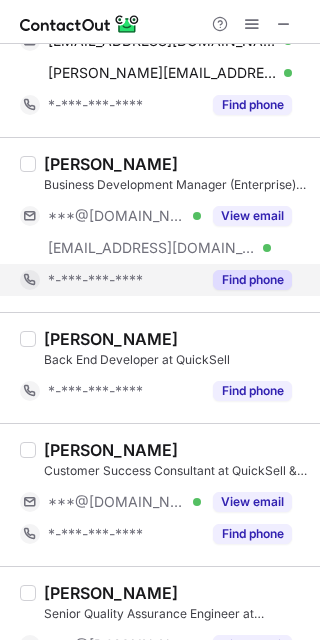 scroll, scrollTop: 1800, scrollLeft: 0, axis: vertical 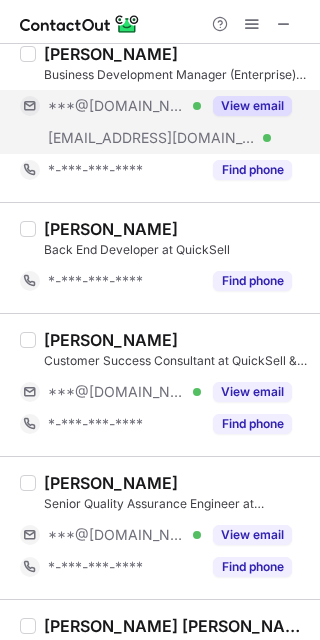 click on "View email" at bounding box center [252, 106] 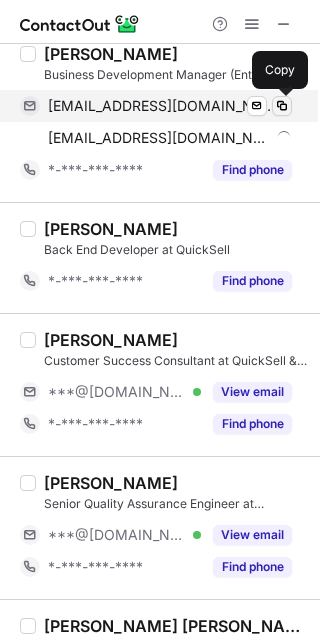click at bounding box center [282, 106] 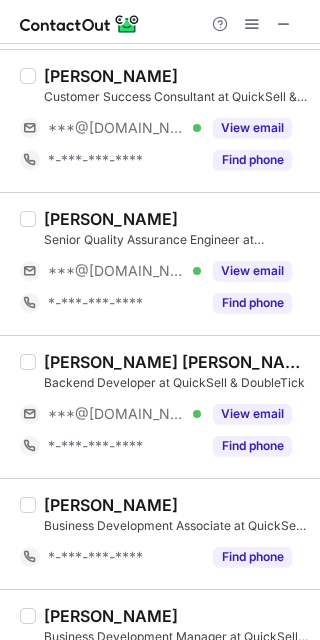 scroll, scrollTop: 2000, scrollLeft: 0, axis: vertical 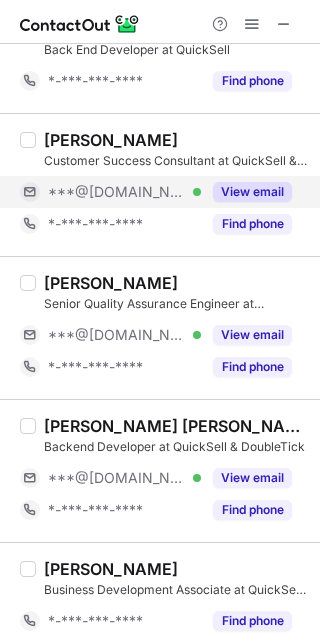 click on "View email" at bounding box center (246, 192) 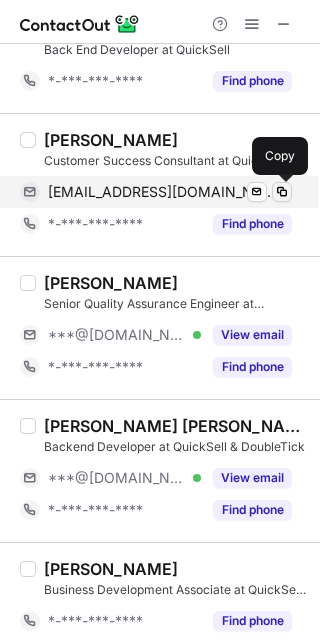 click at bounding box center [282, 192] 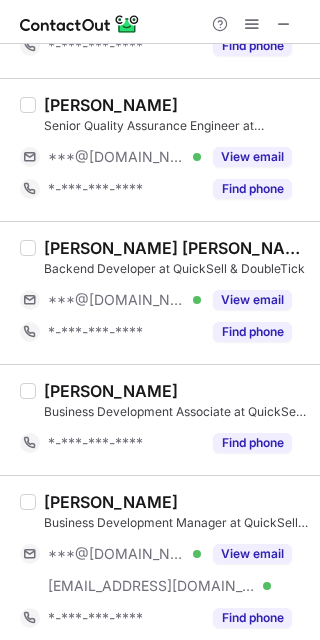 scroll, scrollTop: 2200, scrollLeft: 0, axis: vertical 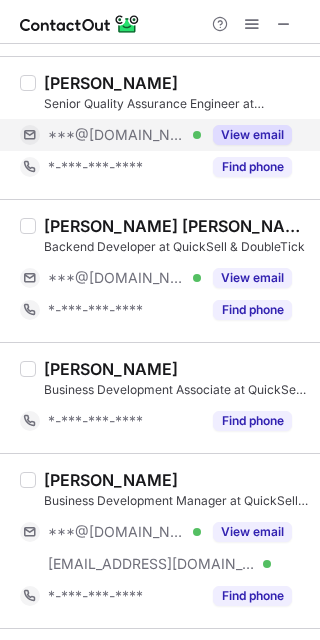 click on "View email" at bounding box center [252, 135] 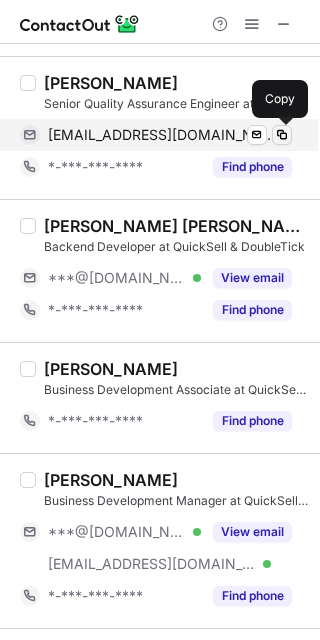 click at bounding box center (282, 135) 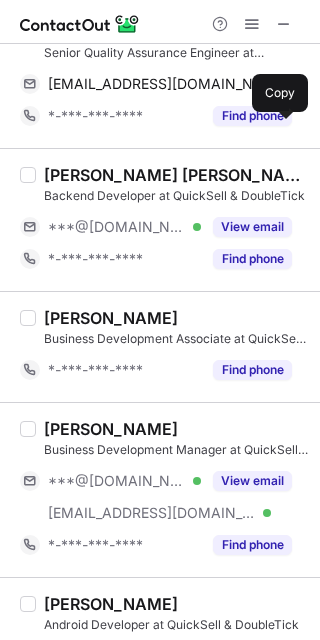 scroll, scrollTop: 2300, scrollLeft: 0, axis: vertical 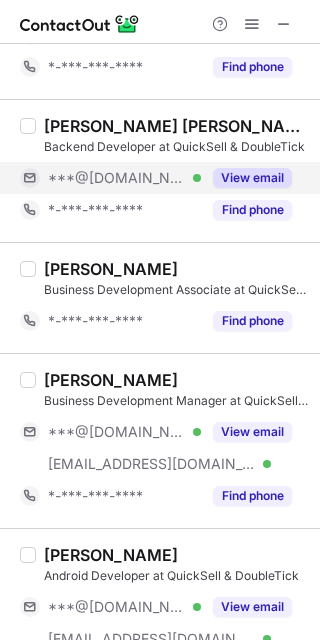 click on "View email" at bounding box center [252, 178] 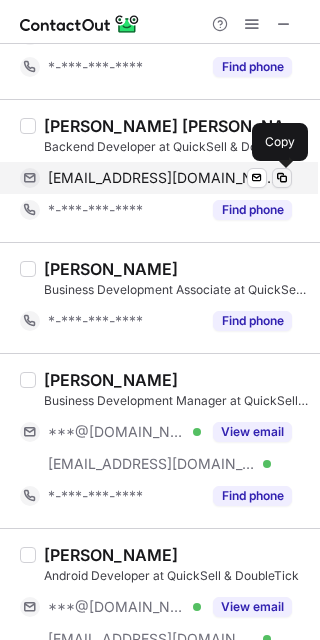 click at bounding box center (282, 178) 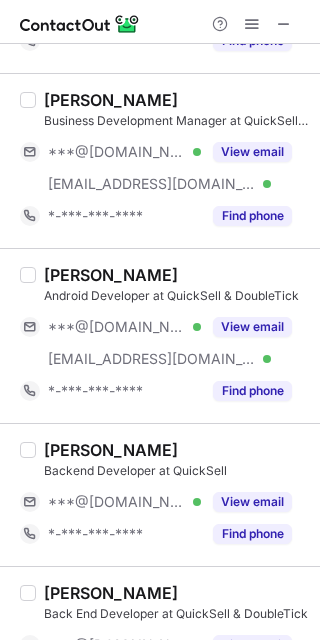 scroll, scrollTop: 2600, scrollLeft: 0, axis: vertical 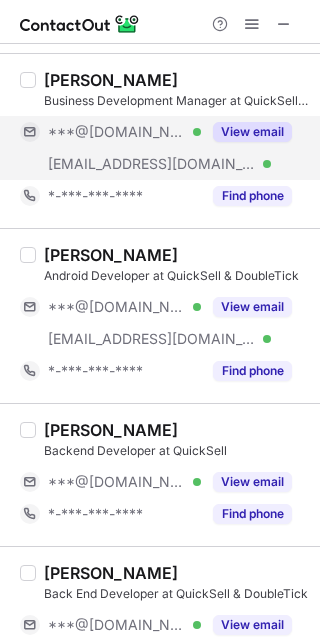 click on "View email" at bounding box center [252, 132] 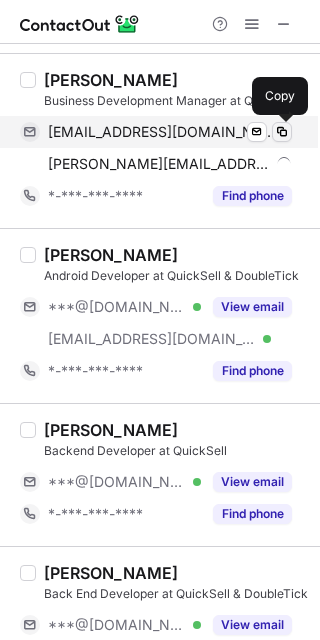 click at bounding box center [282, 132] 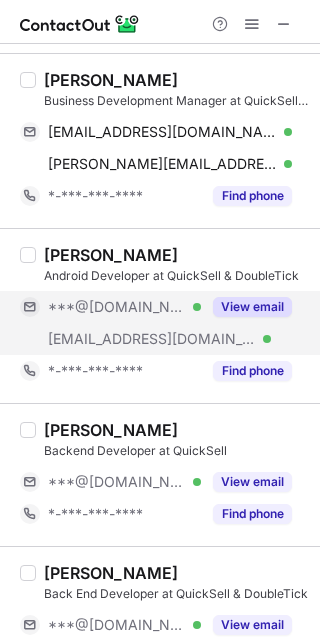 scroll, scrollTop: 2700, scrollLeft: 0, axis: vertical 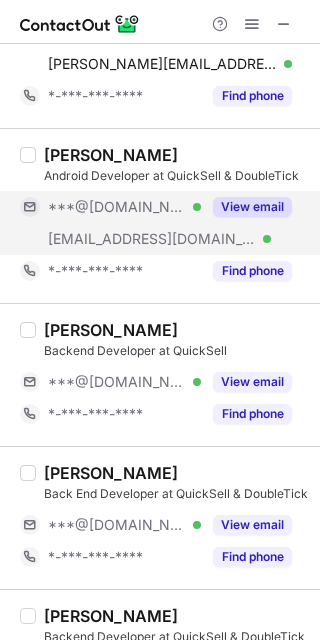 click on "View email" at bounding box center (252, 207) 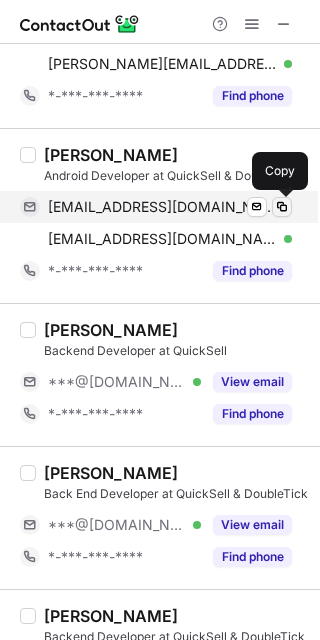 click at bounding box center [282, 207] 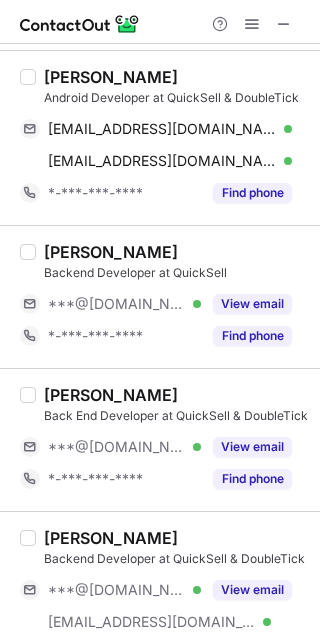 scroll, scrollTop: 2900, scrollLeft: 0, axis: vertical 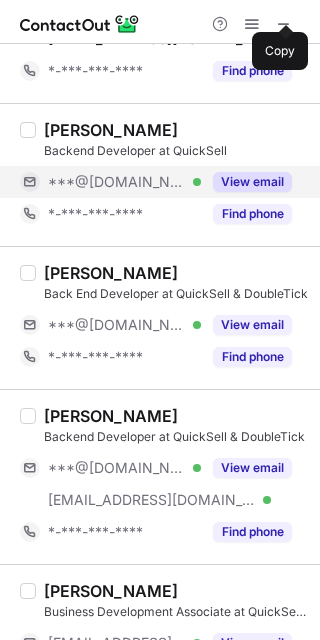 click on "View email" at bounding box center [252, 182] 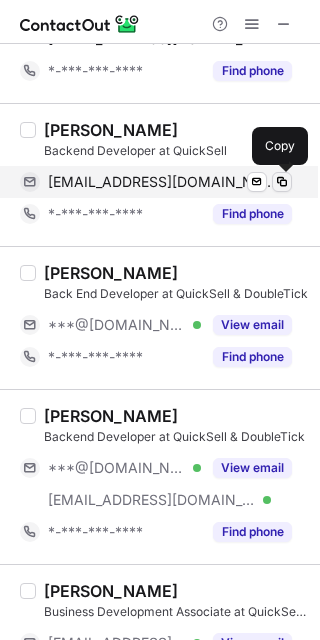 click at bounding box center [282, 182] 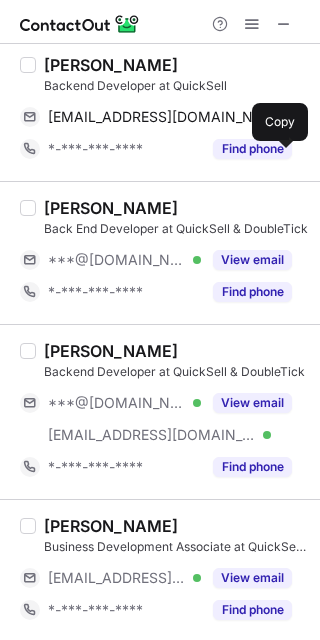 scroll, scrollTop: 3000, scrollLeft: 0, axis: vertical 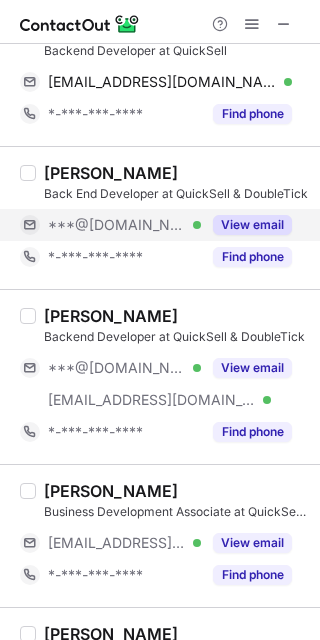 click on "View email" at bounding box center [252, 225] 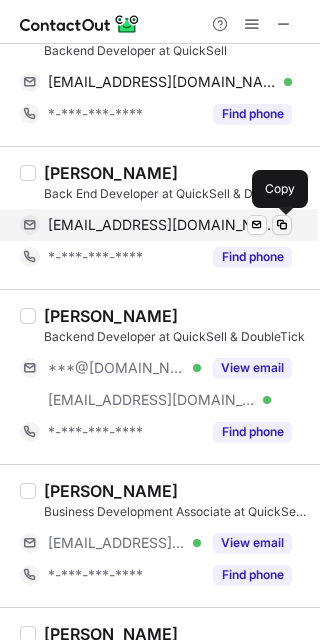 click at bounding box center [282, 225] 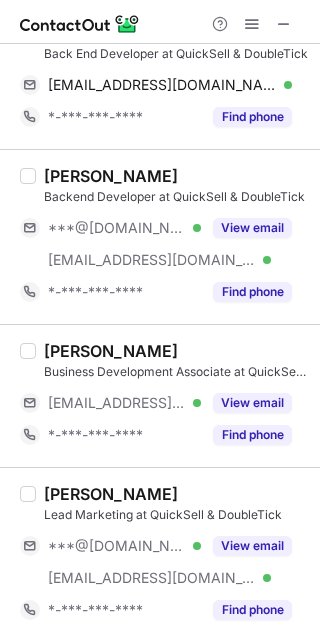 scroll, scrollTop: 3142, scrollLeft: 0, axis: vertical 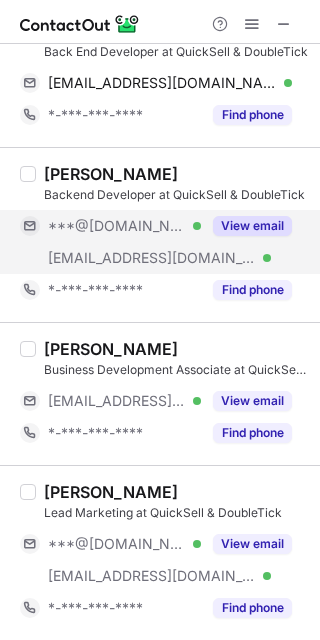 click on "View email" at bounding box center [252, 226] 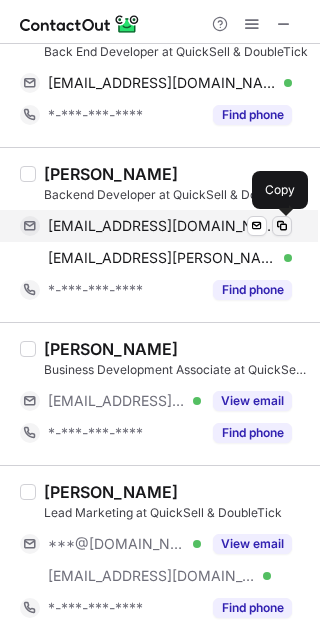 click at bounding box center [282, 226] 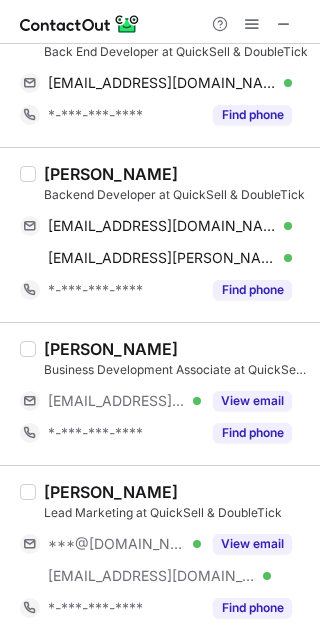 click on "[PERSON_NAME] Business Development Associate at QuickSell & DoubleTick [EMAIL_ADDRESS][DOMAIN_NAME] Verified View email *-***-***-**** Find phone" at bounding box center (160, 393) 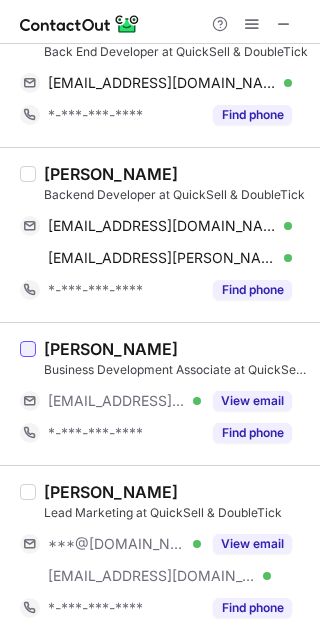 click at bounding box center [28, 349] 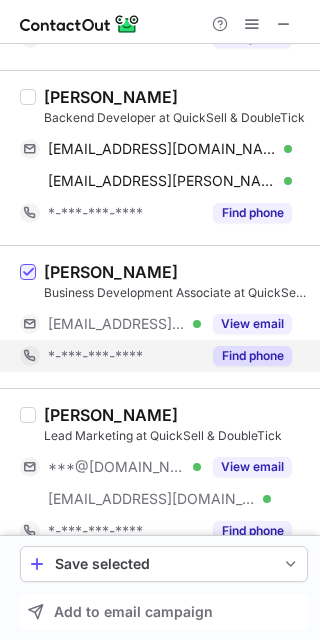 scroll, scrollTop: 3242, scrollLeft: 0, axis: vertical 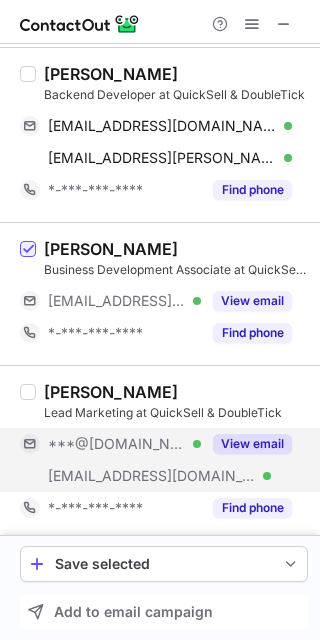 click on "View email" at bounding box center (252, 444) 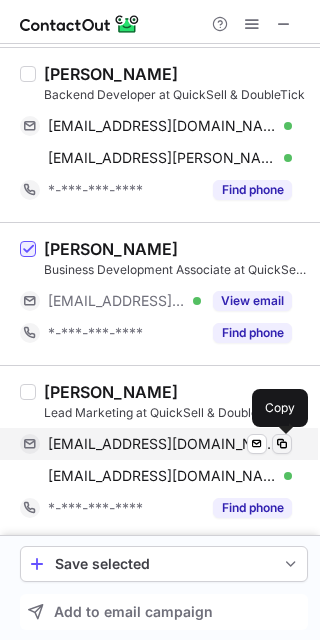 click at bounding box center [282, 444] 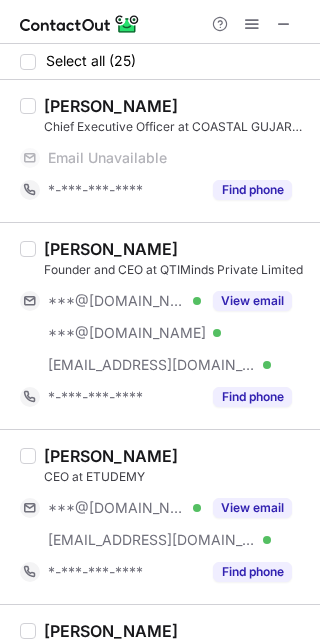 scroll, scrollTop: 0, scrollLeft: 0, axis: both 